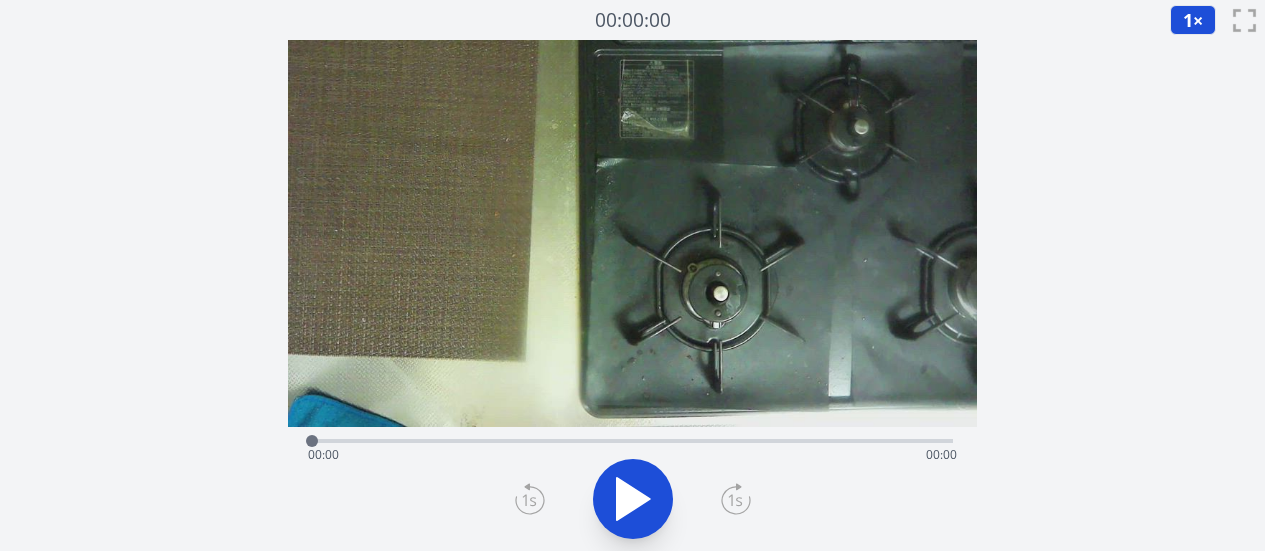 scroll, scrollTop: 0, scrollLeft: 0, axis: both 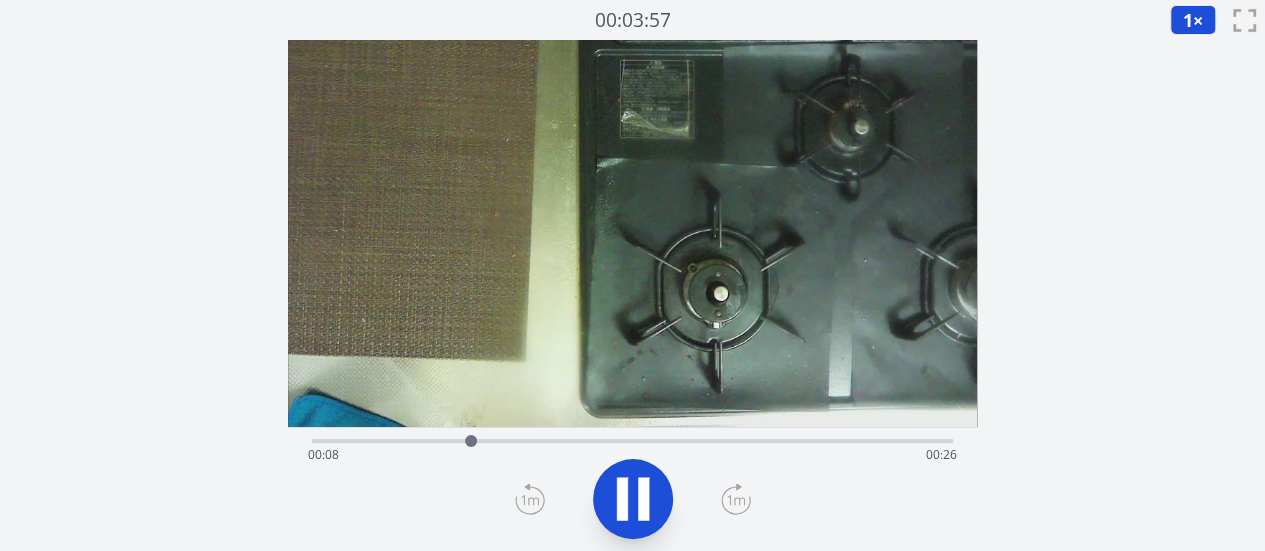 click 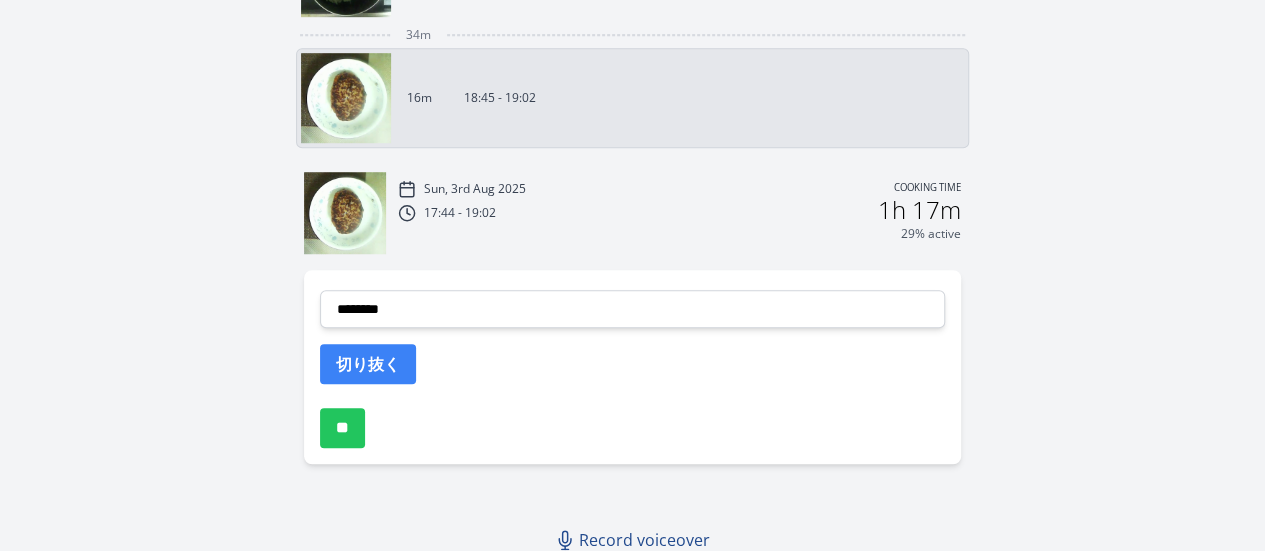 scroll, scrollTop: 651, scrollLeft: 0, axis: vertical 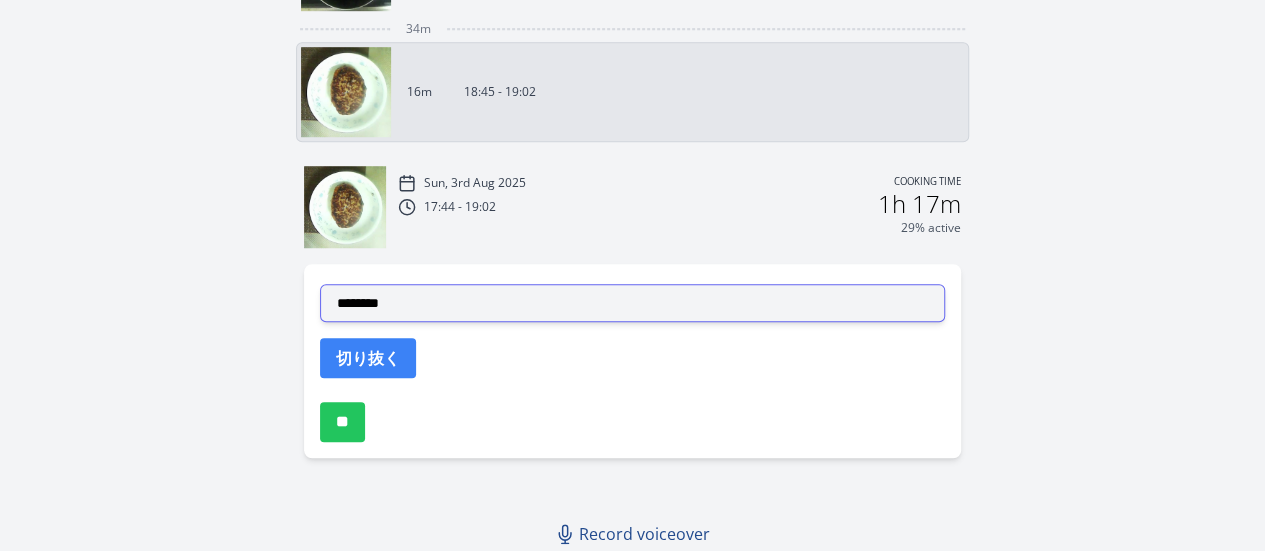 click on "**********" at bounding box center (632, 303) 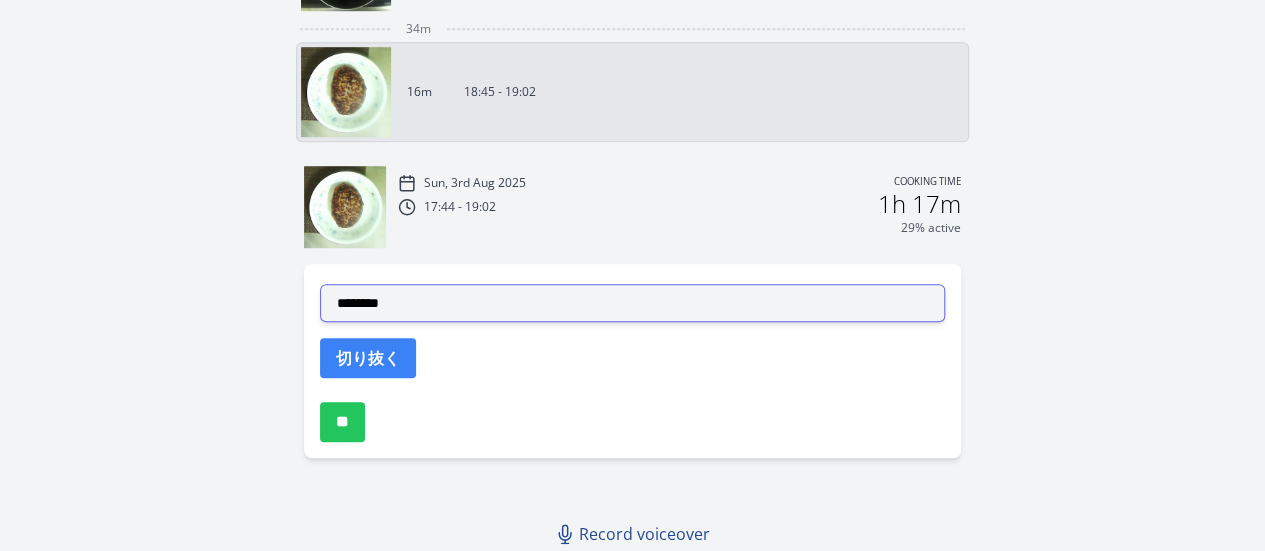 select on "**********" 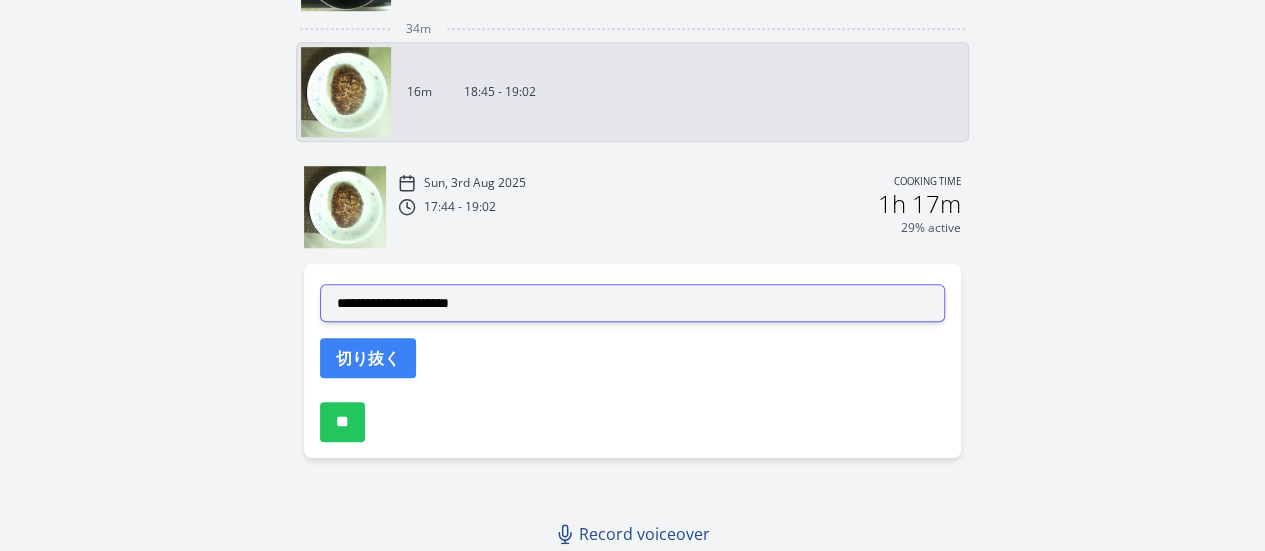 click on "**********" at bounding box center [632, 303] 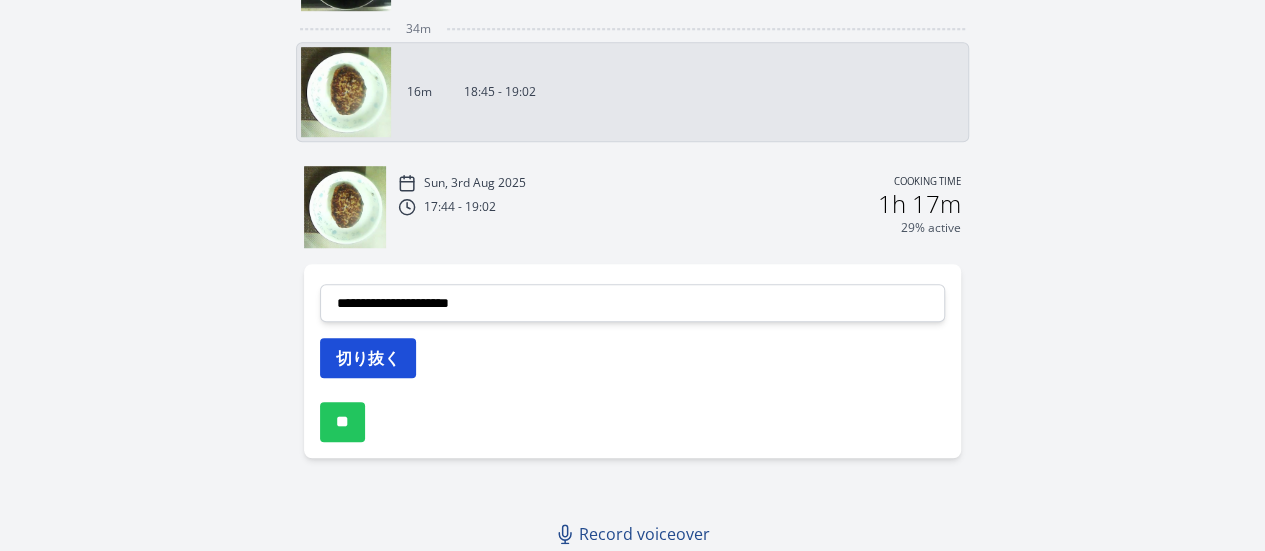 click on "切り抜く" at bounding box center [368, 358] 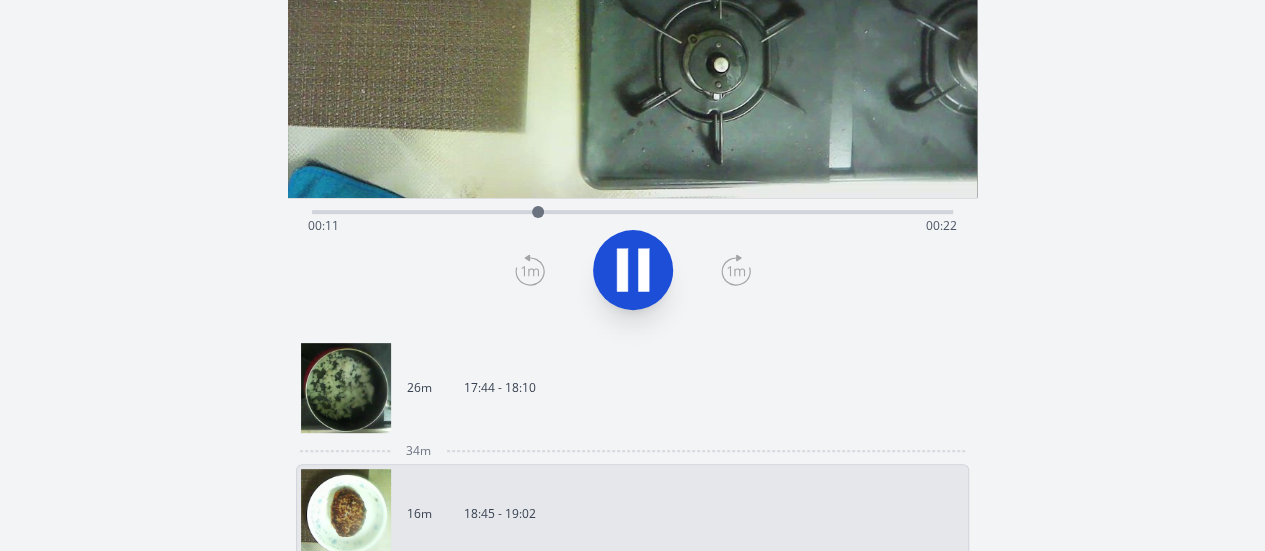 scroll, scrollTop: 157, scrollLeft: 0, axis: vertical 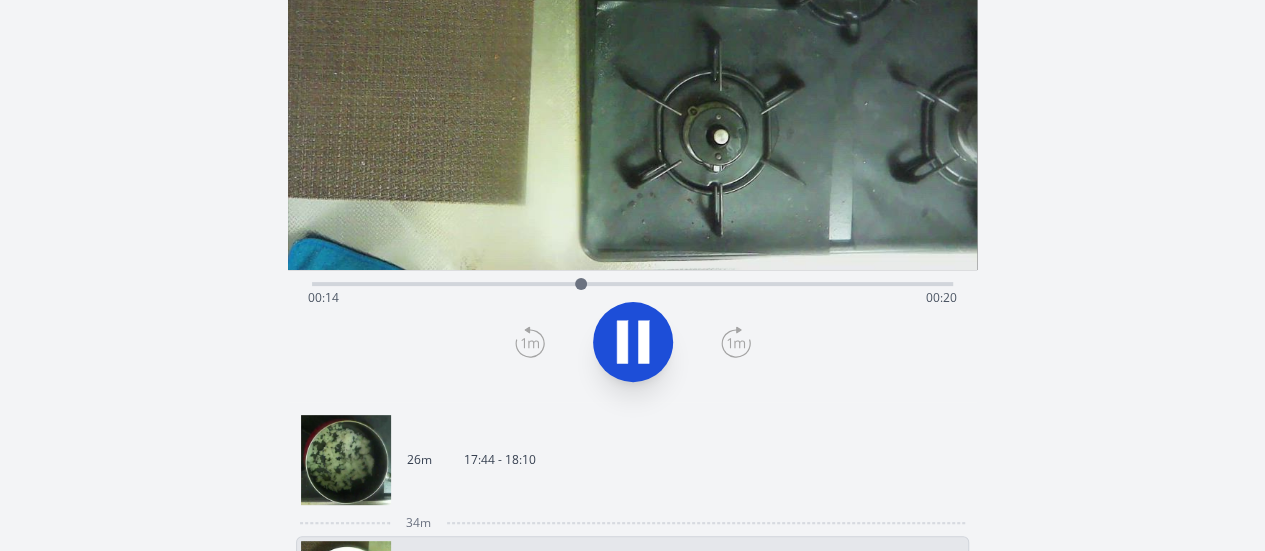 click 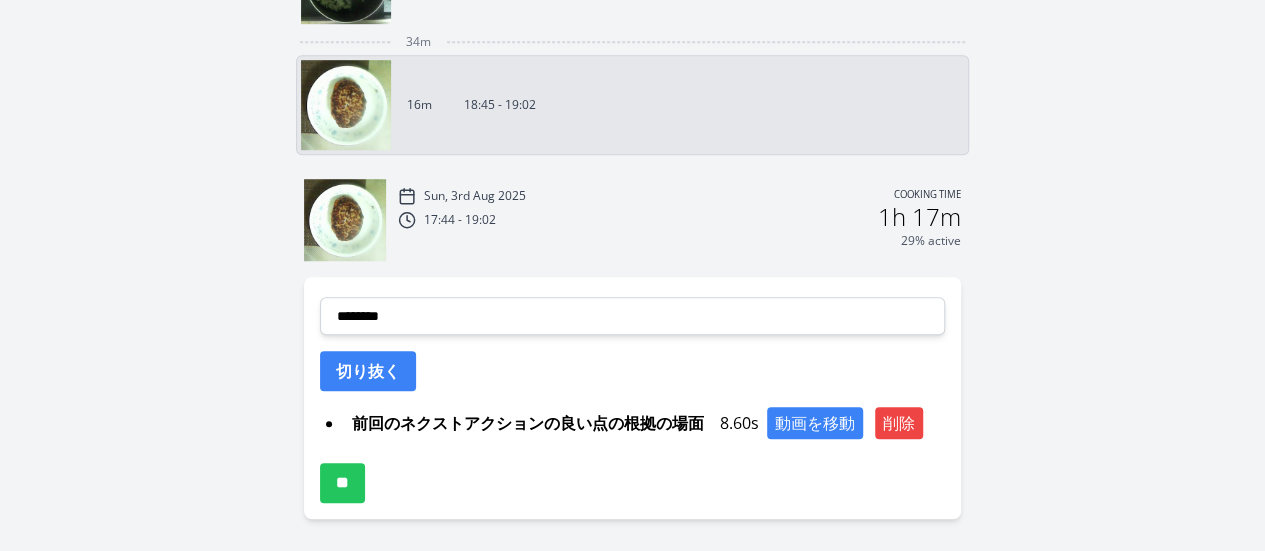scroll, scrollTop: 639, scrollLeft: 0, axis: vertical 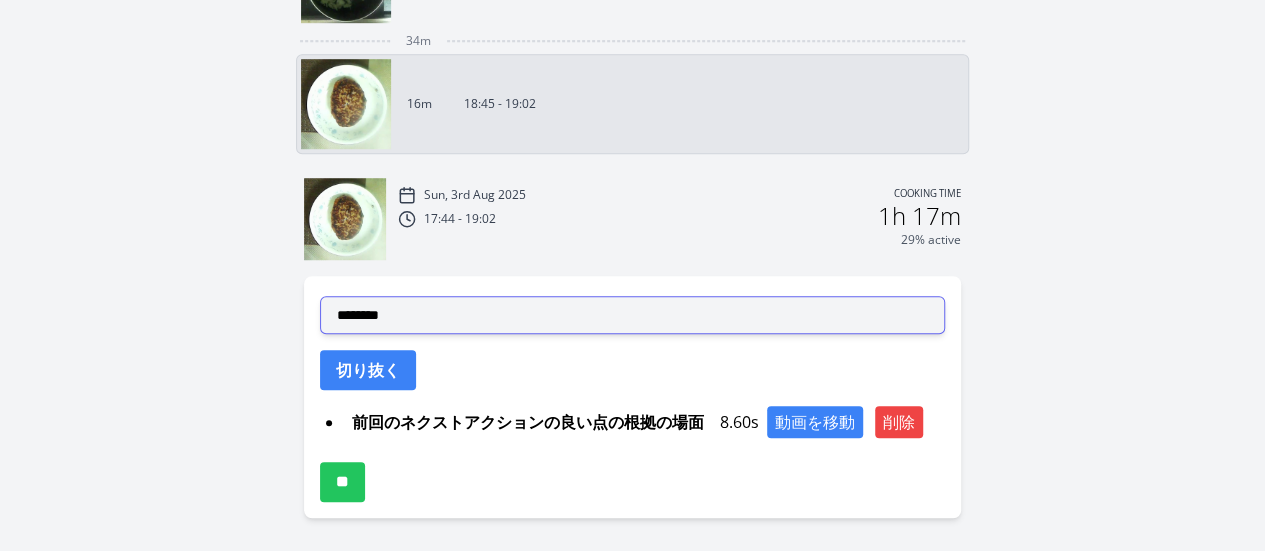 click on "**********" at bounding box center (632, 315) 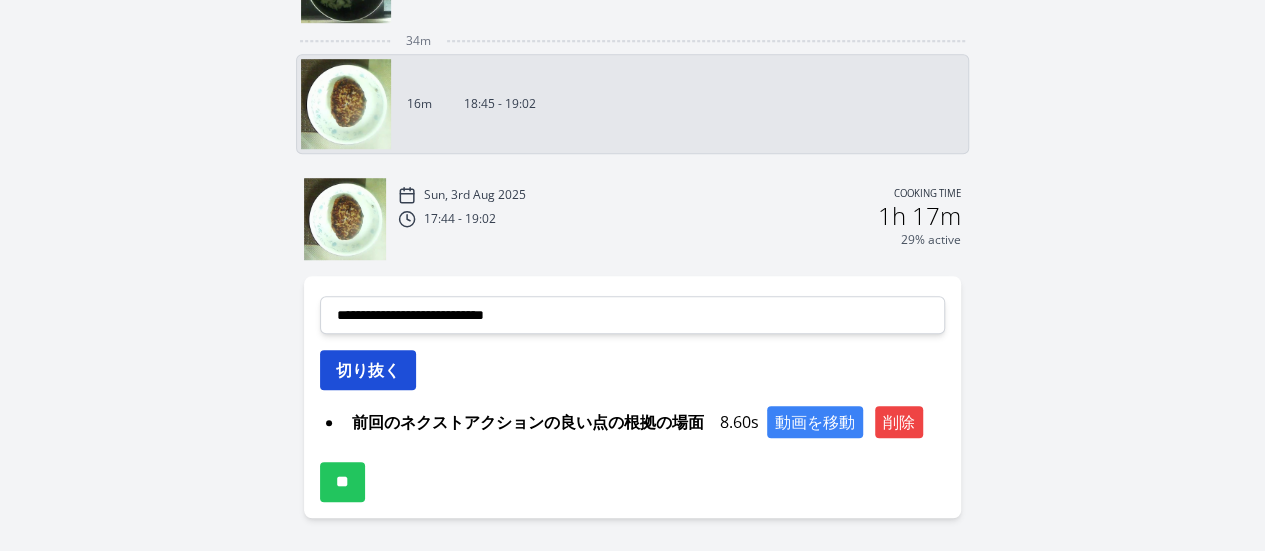 click on "切り抜く" at bounding box center [368, 370] 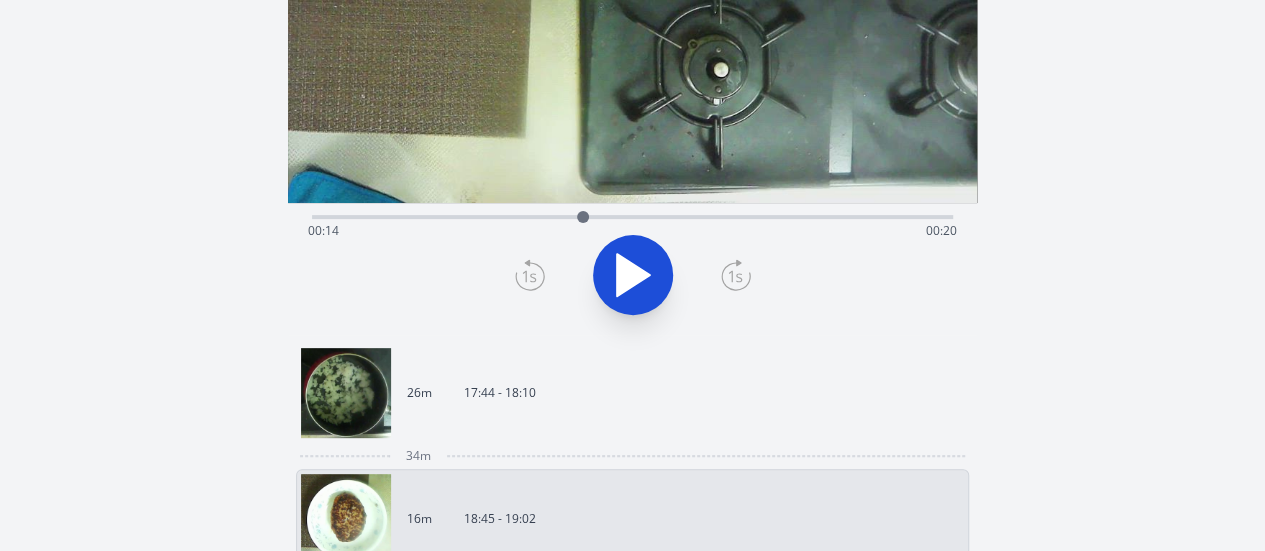 scroll, scrollTop: 223, scrollLeft: 0, axis: vertical 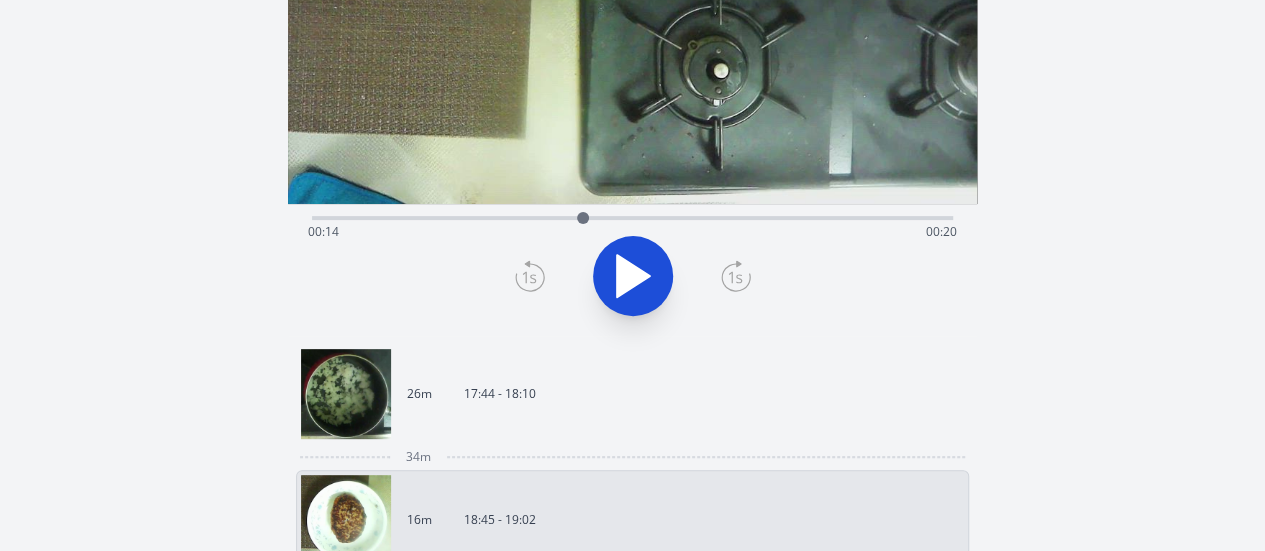 click 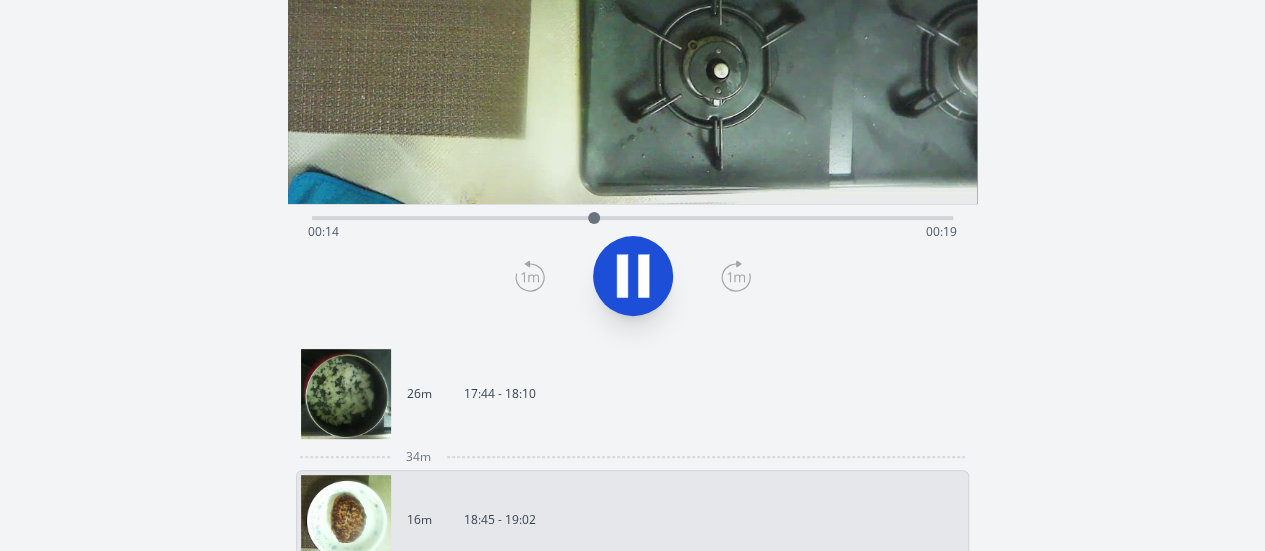 click 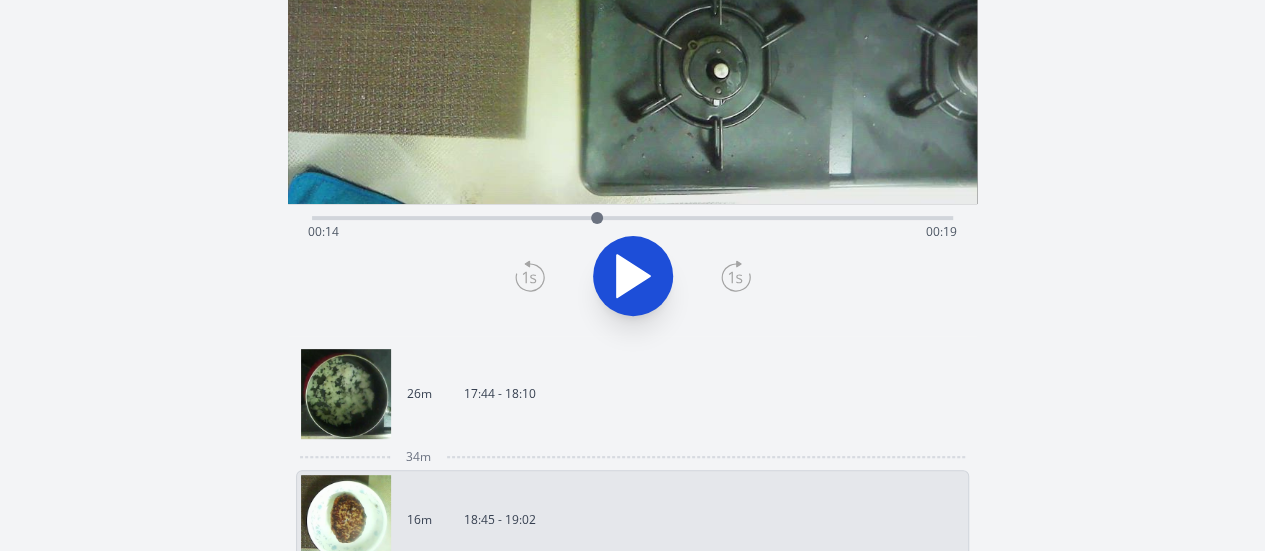 click 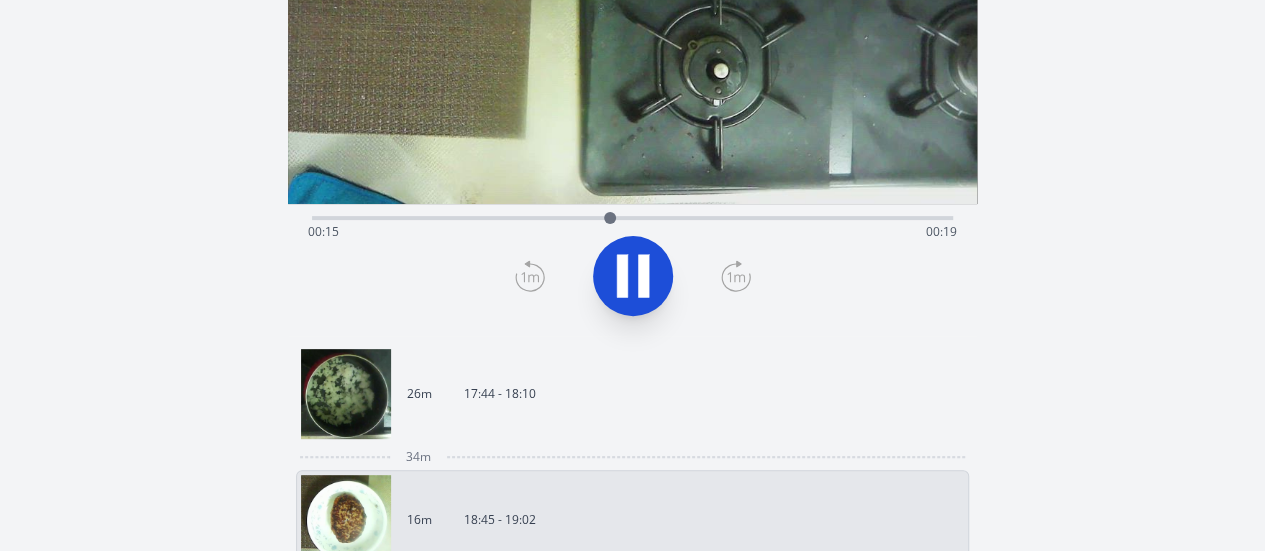 click 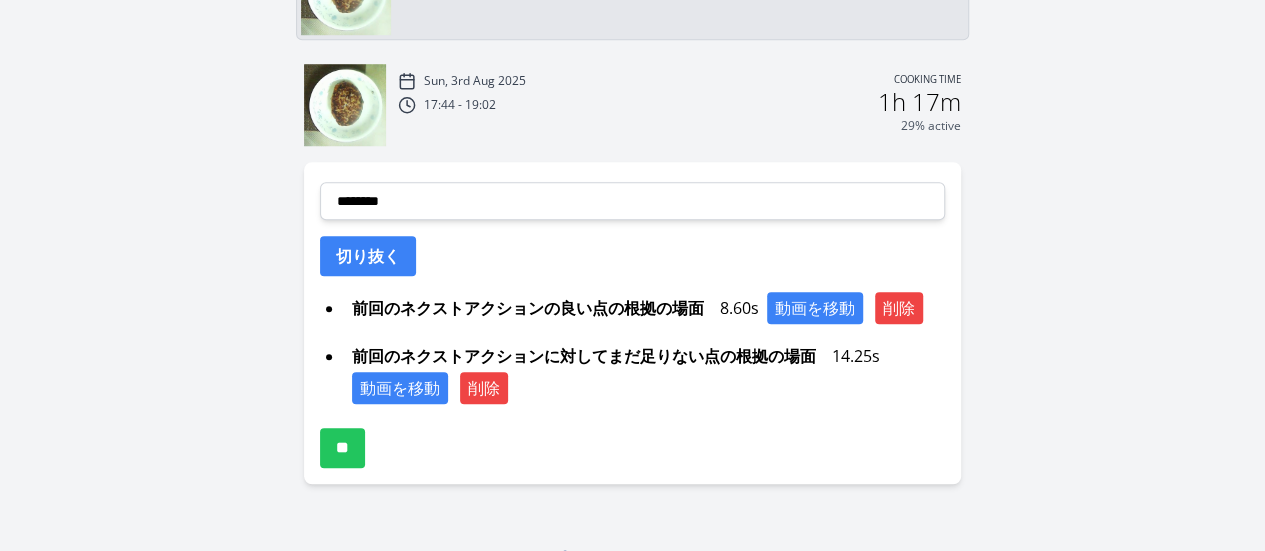 scroll, scrollTop: 764, scrollLeft: 0, axis: vertical 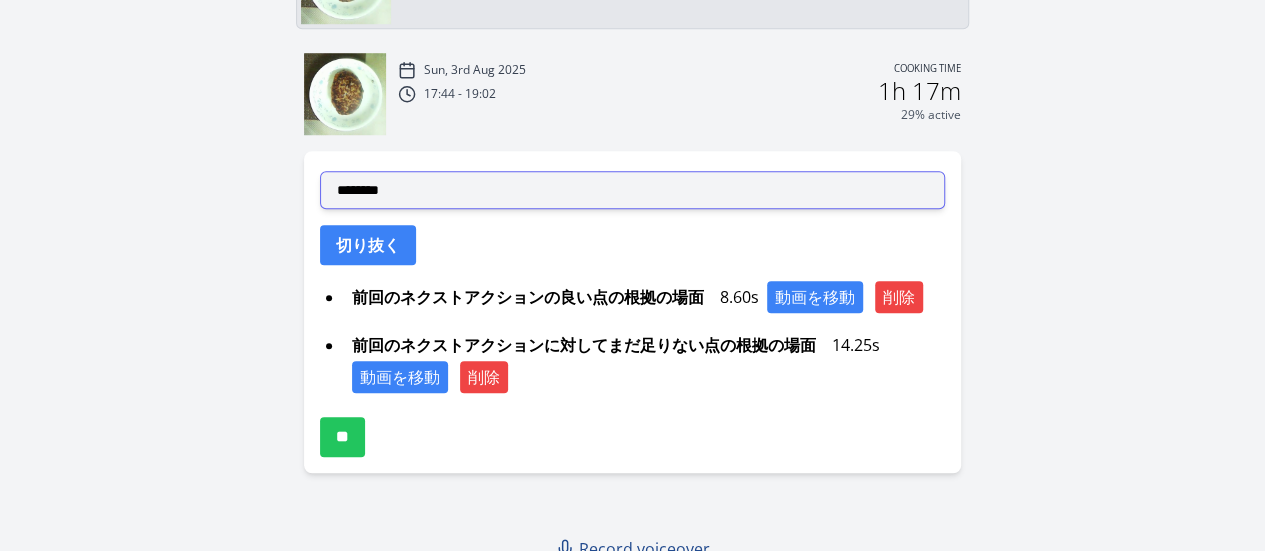 click on "**********" at bounding box center (632, 190) 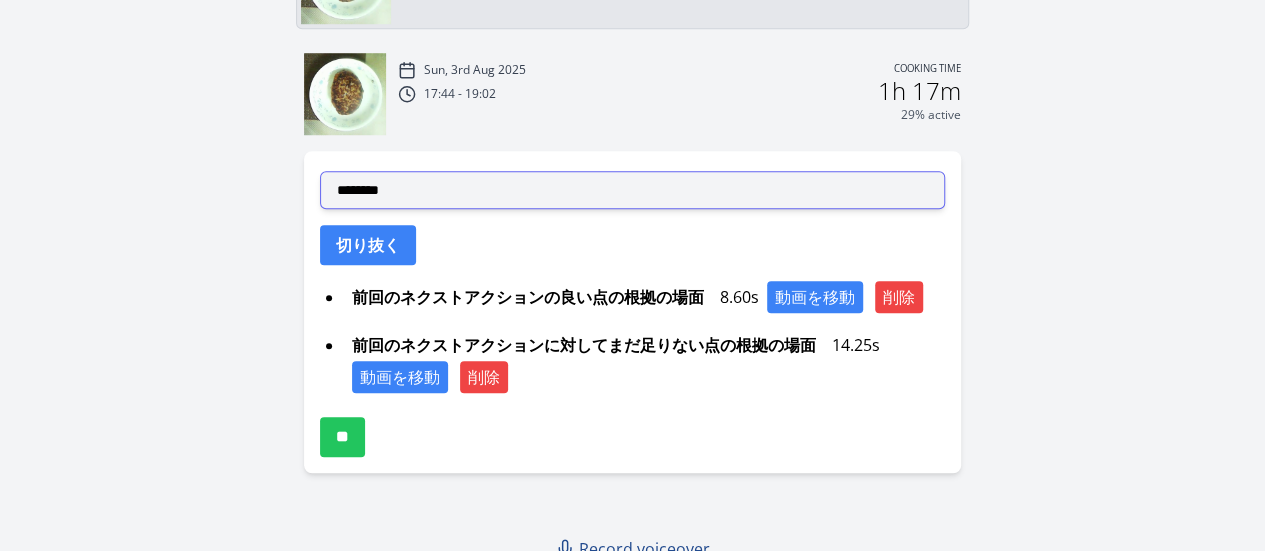 select on "**********" 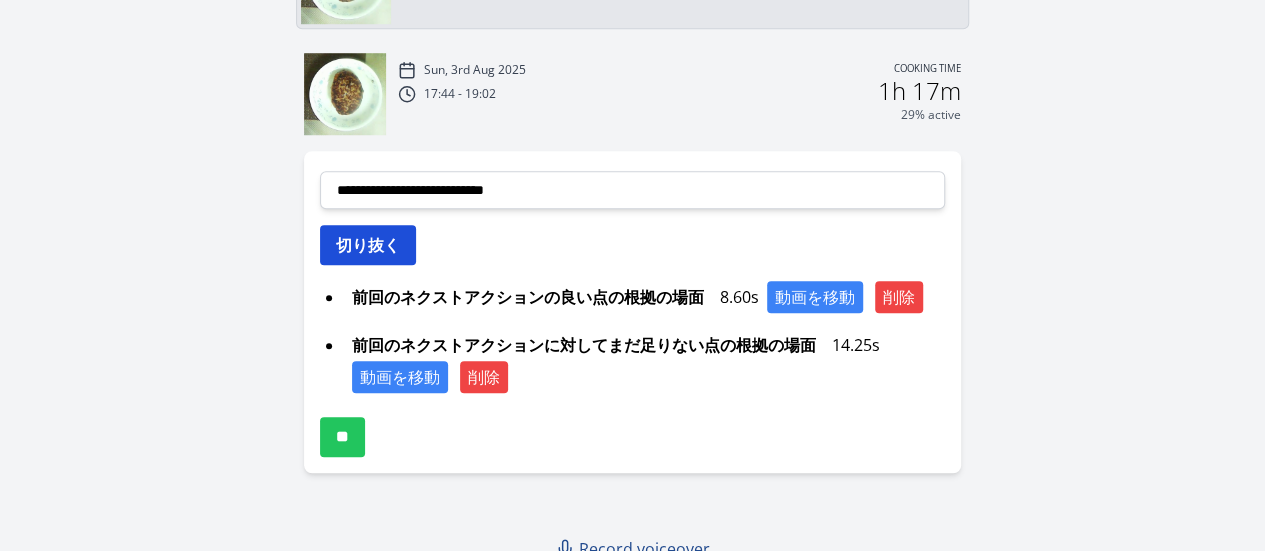 click on "切り抜く" at bounding box center [368, 245] 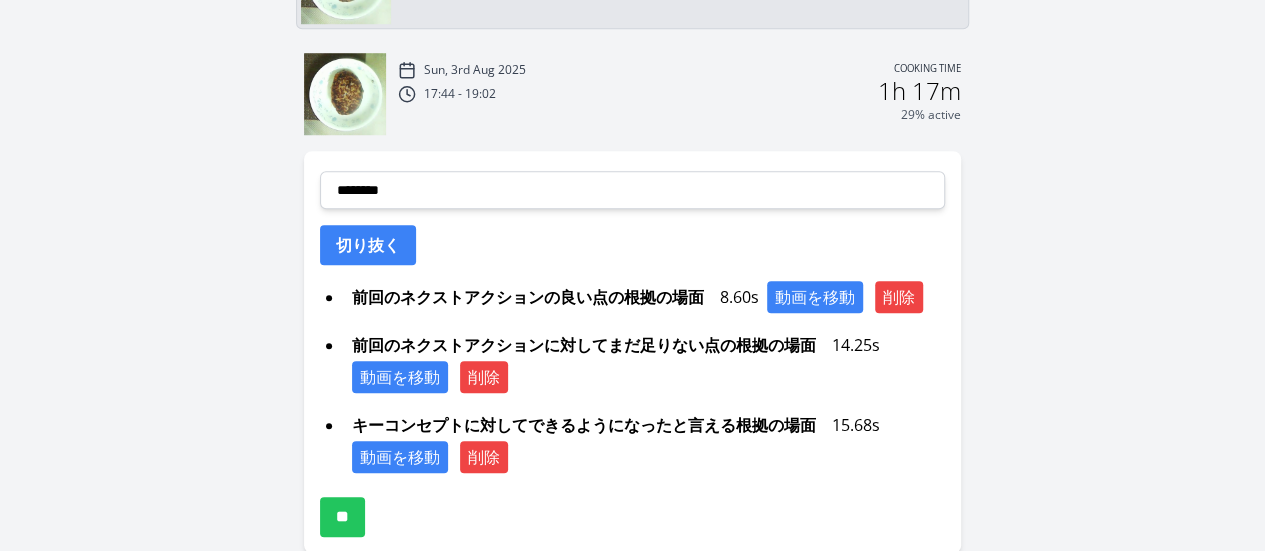 click on "Discard Recording?
You will not be able to recover this once discarded.
Cancel
Discard Recording
00:07:36 1 × 0.25× 0.5× 1× 1.5× 2×
fullscreen
Time elapsed:  00:15
Time remaining:  00:19" at bounding box center [632, -58] 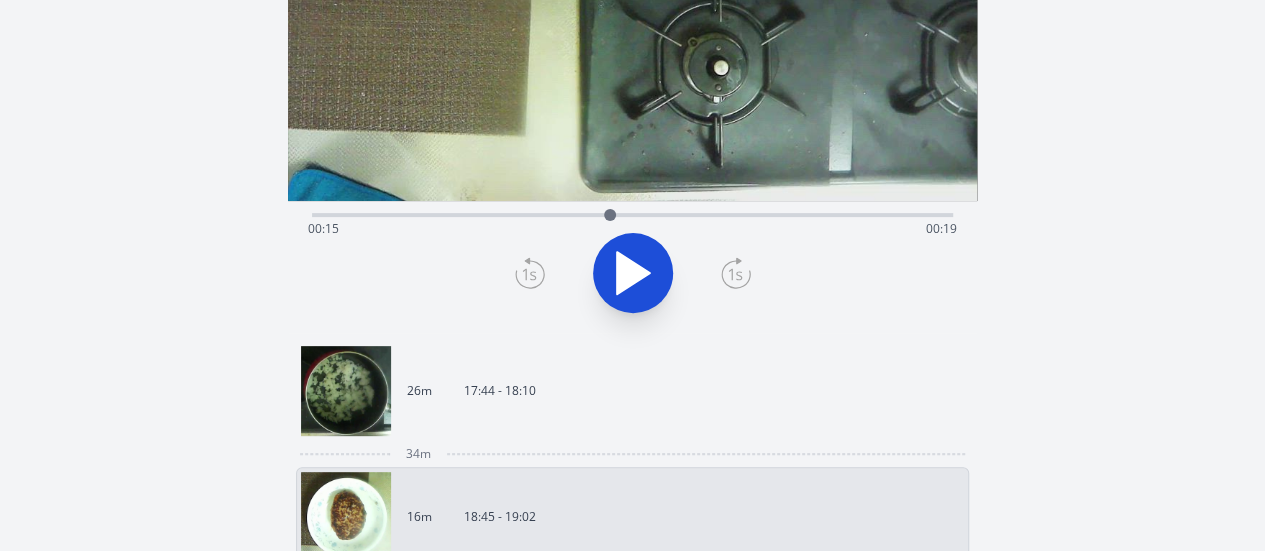 scroll, scrollTop: 222, scrollLeft: 0, axis: vertical 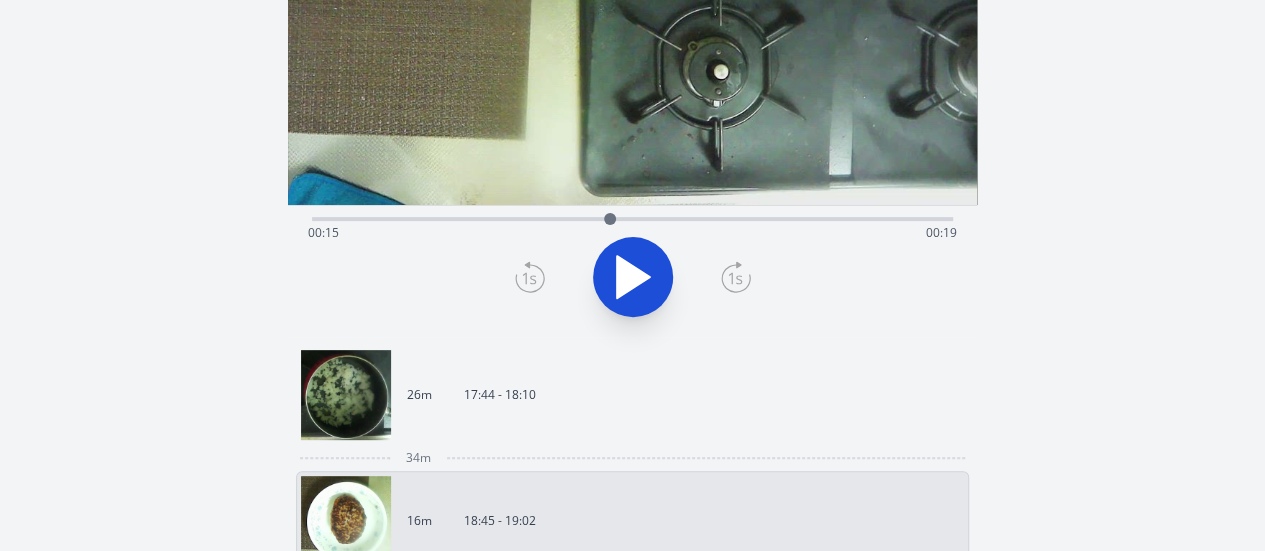 click on "Time elapsed:  00:15
Time remaining:  00:19" at bounding box center (632, 233) 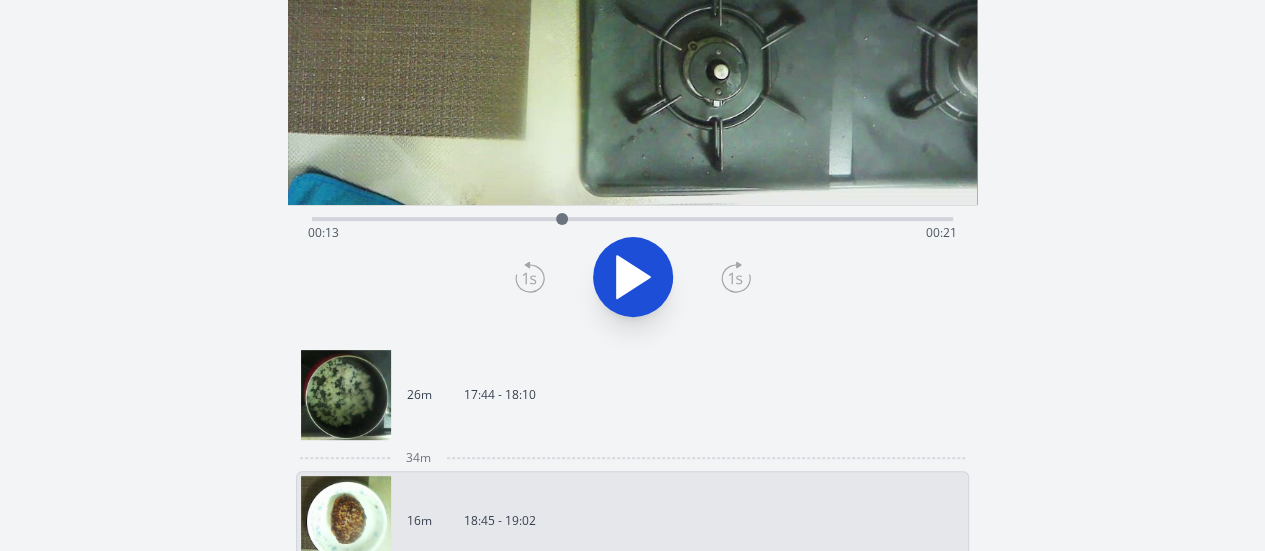 click on "Time elapsed:  00:13
Time remaining:  00:21" at bounding box center (632, 233) 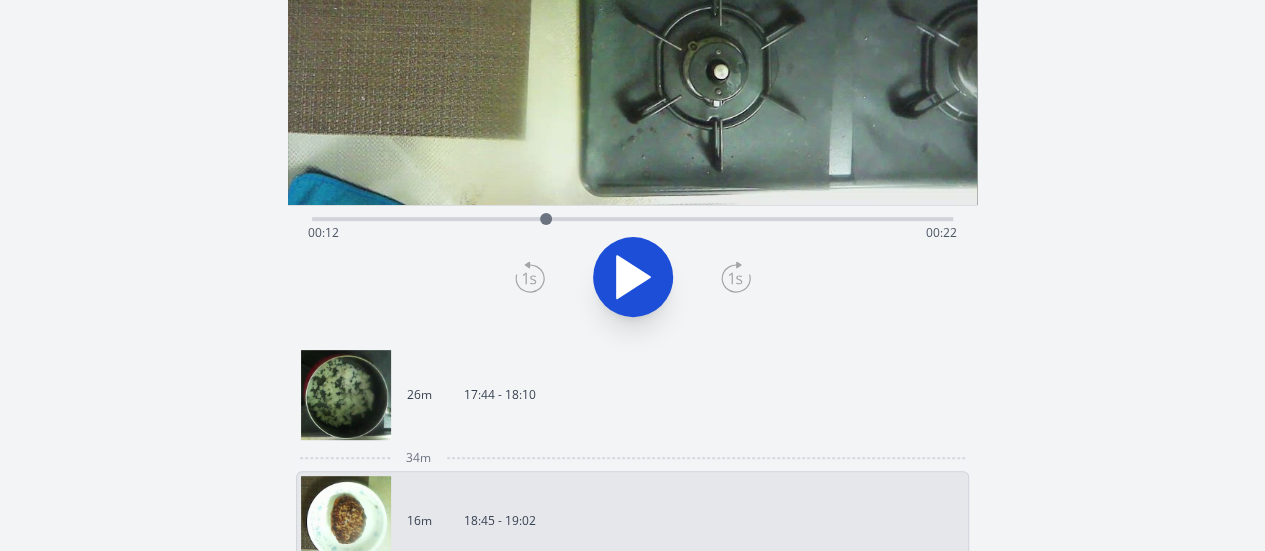 click at bounding box center (546, 219) 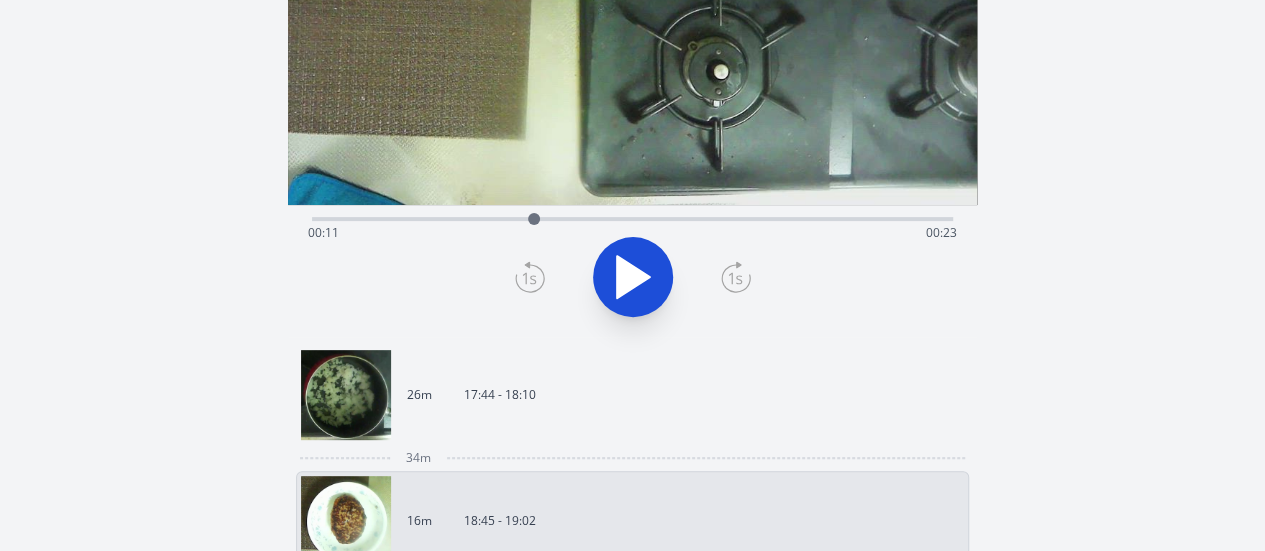 click on "Time elapsed:  00:11
Time remaining:  00:23" at bounding box center (632, 233) 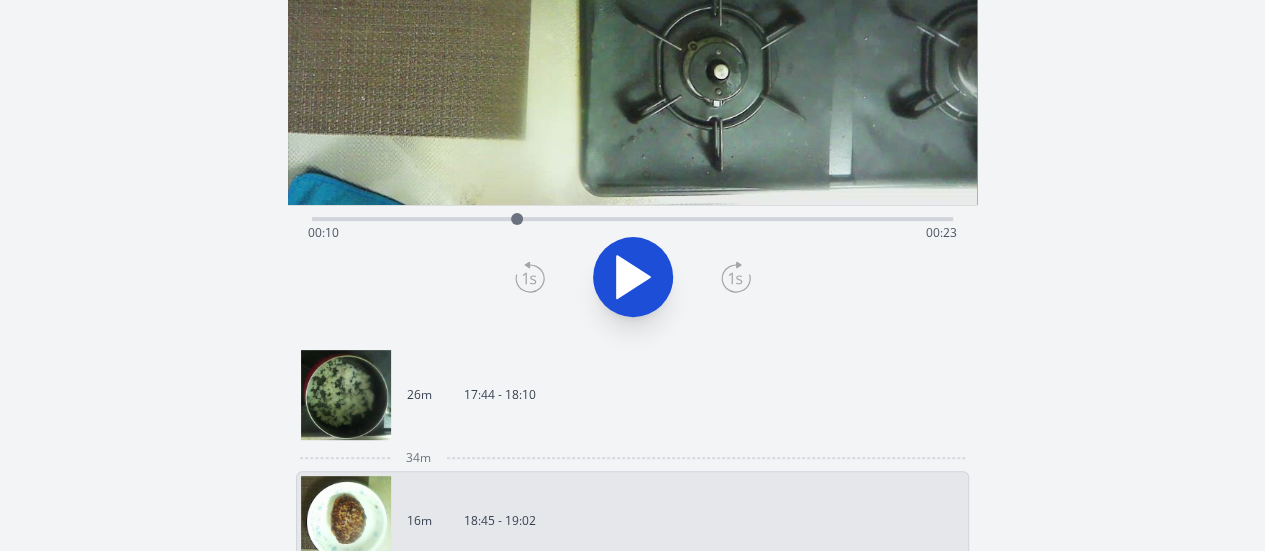 click at bounding box center (517, 219) 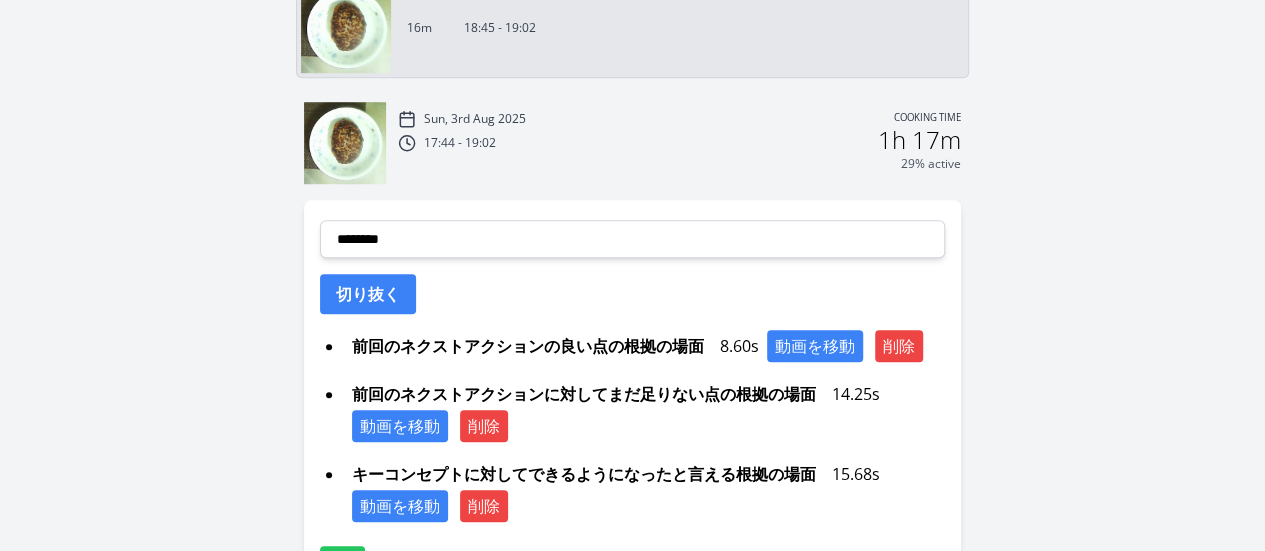 scroll, scrollTop: 717, scrollLeft: 0, axis: vertical 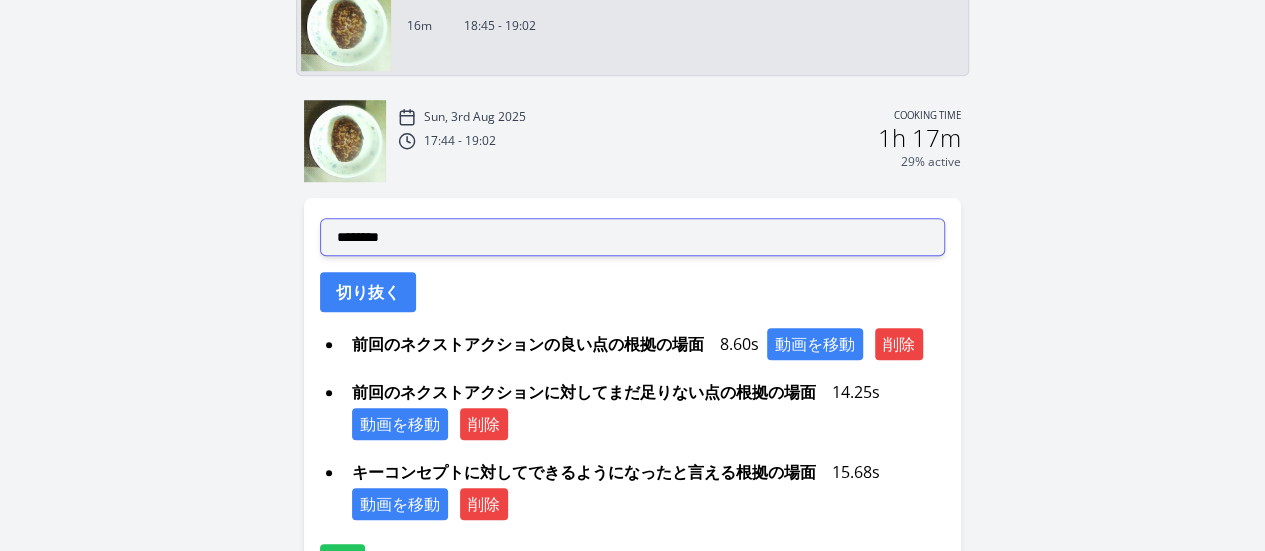 click on "**********" at bounding box center [632, 237] 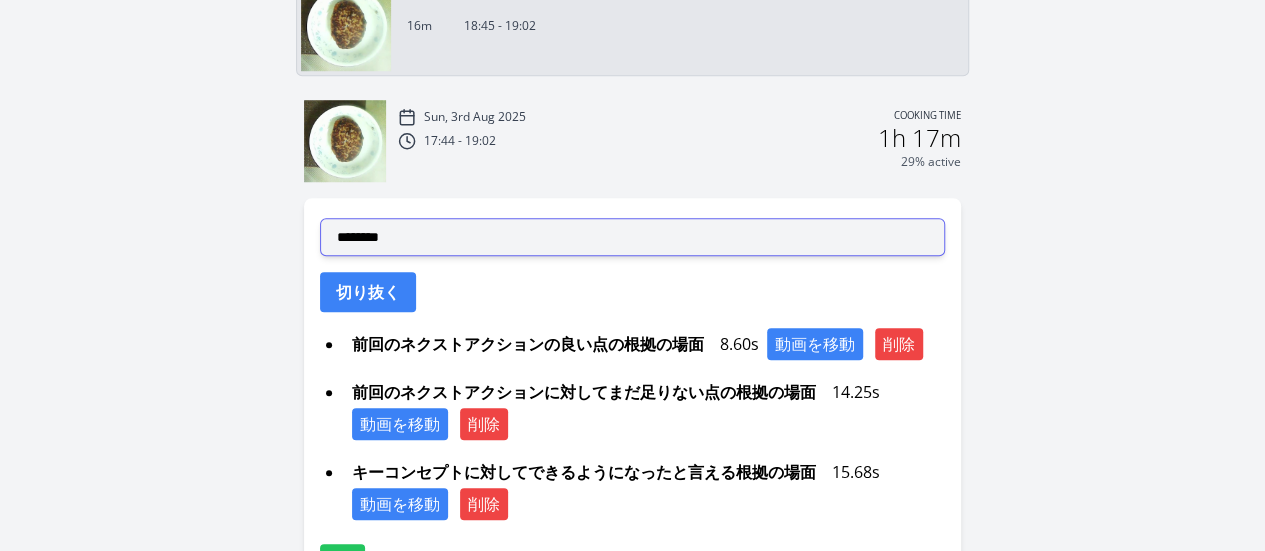 select on "**********" 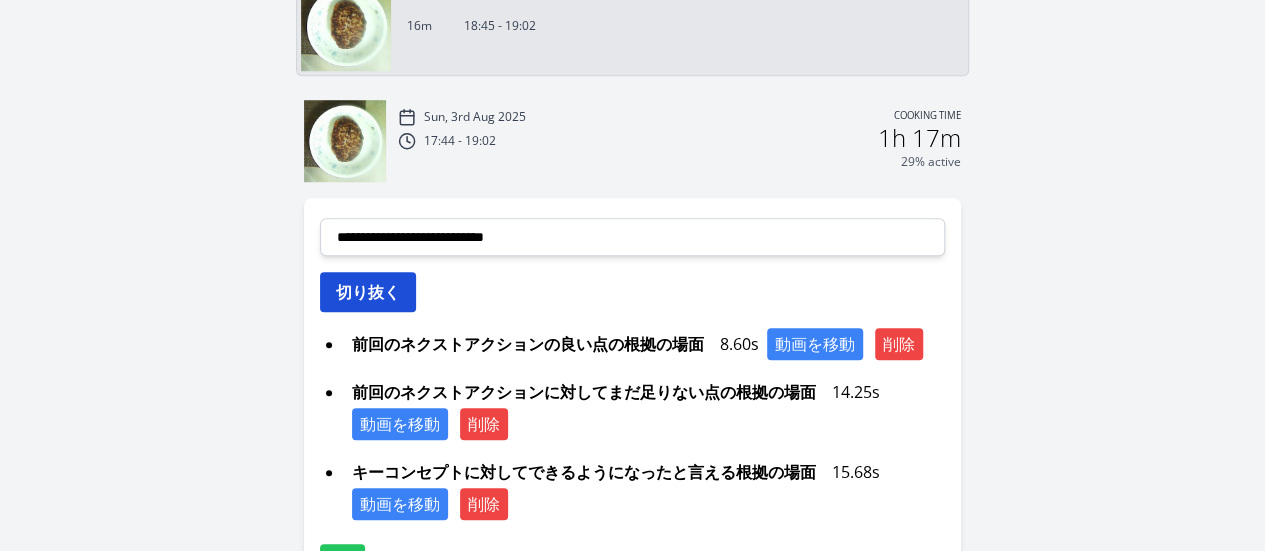 click on "切り抜く" at bounding box center [368, 292] 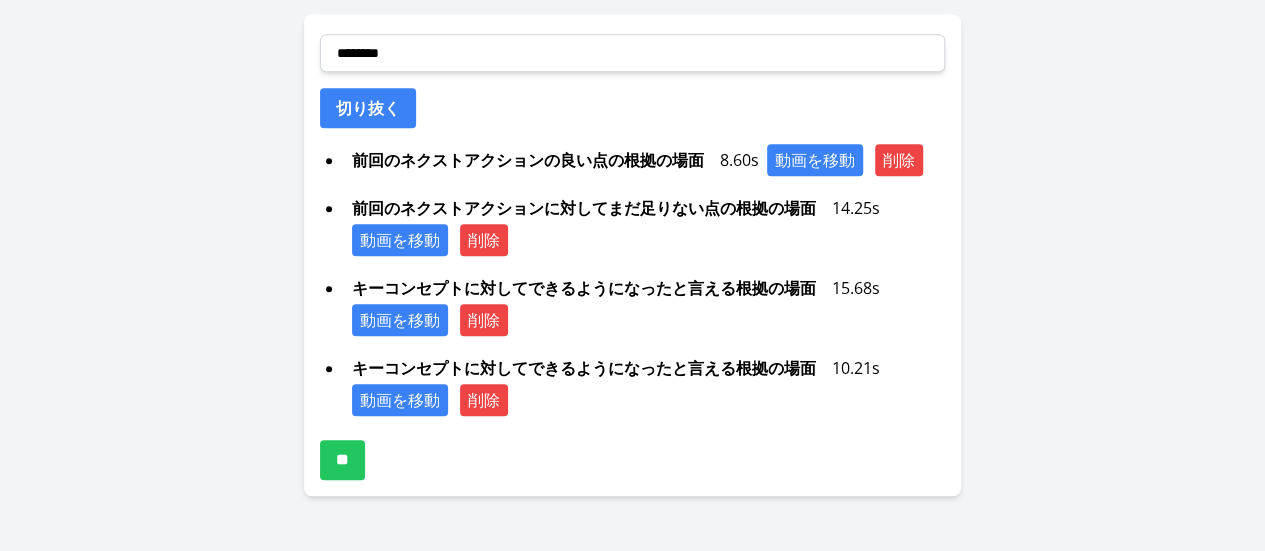 scroll, scrollTop: 906, scrollLeft: 0, axis: vertical 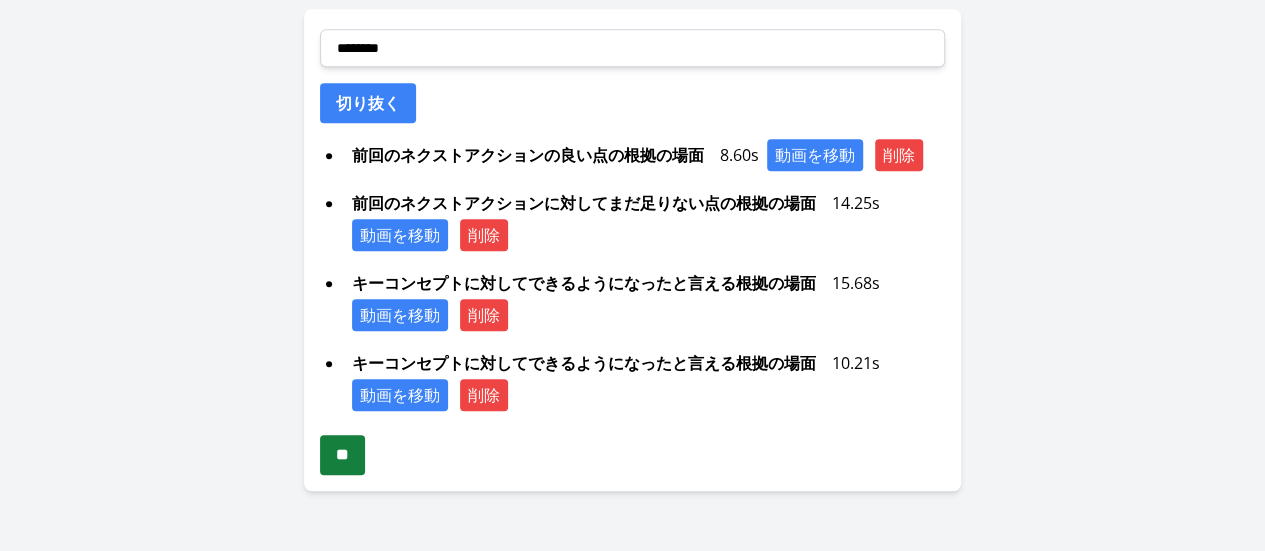 click on "**" at bounding box center [342, 455] 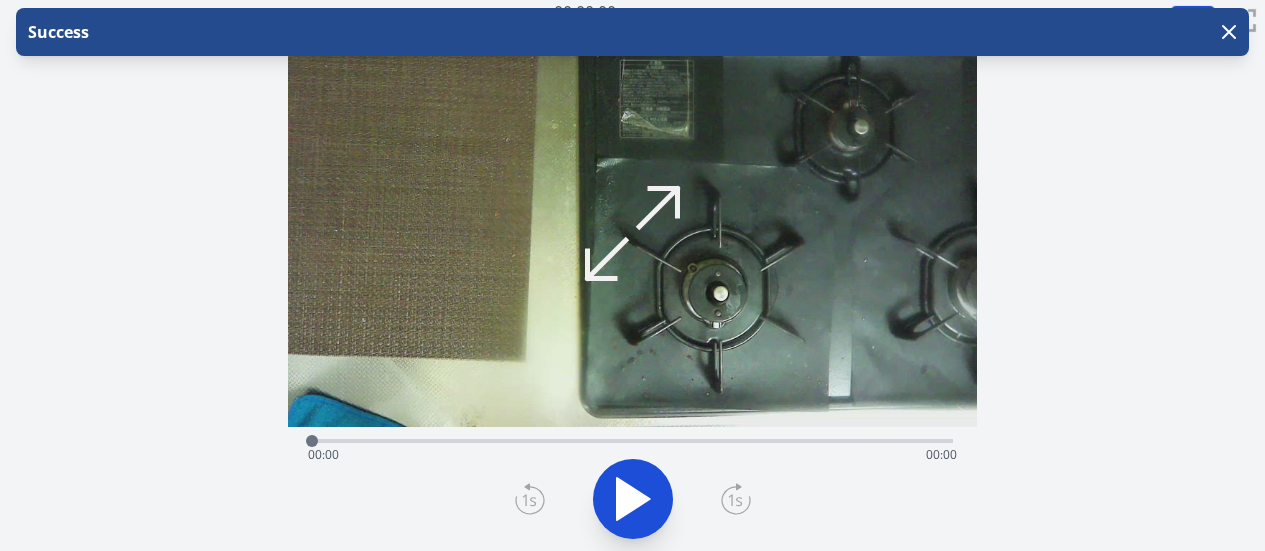 scroll, scrollTop: 0, scrollLeft: 0, axis: both 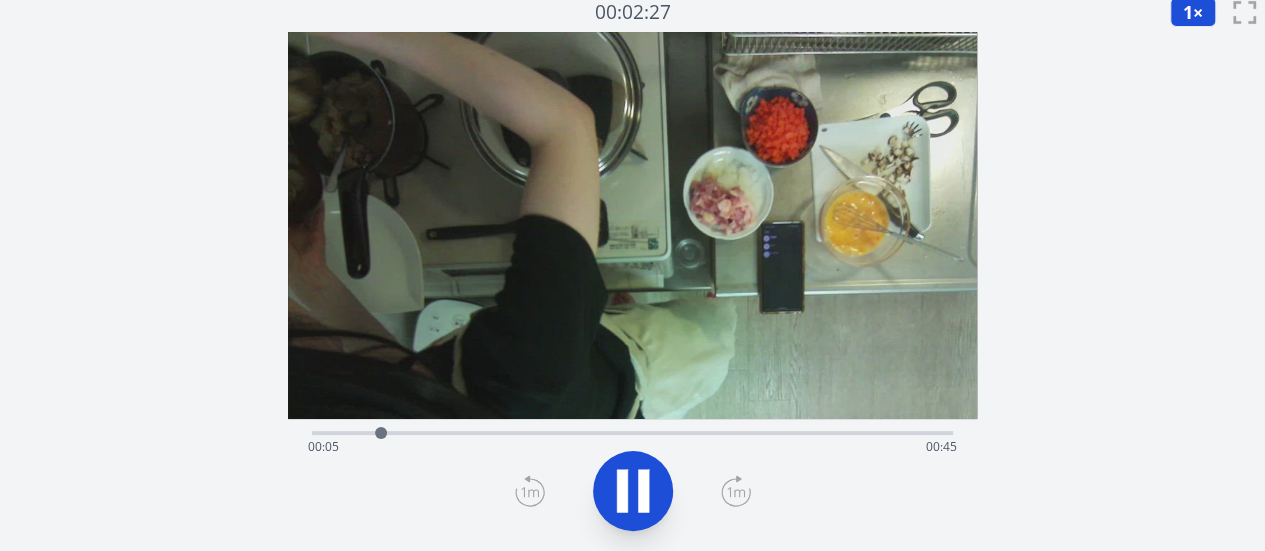 click 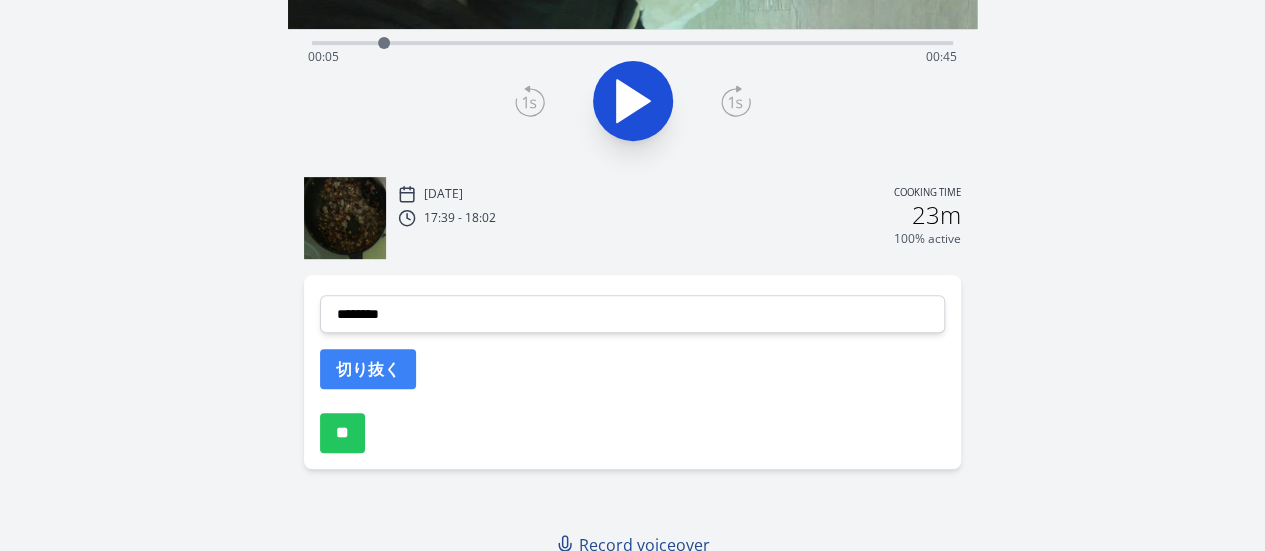 scroll, scrollTop: 411, scrollLeft: 0, axis: vertical 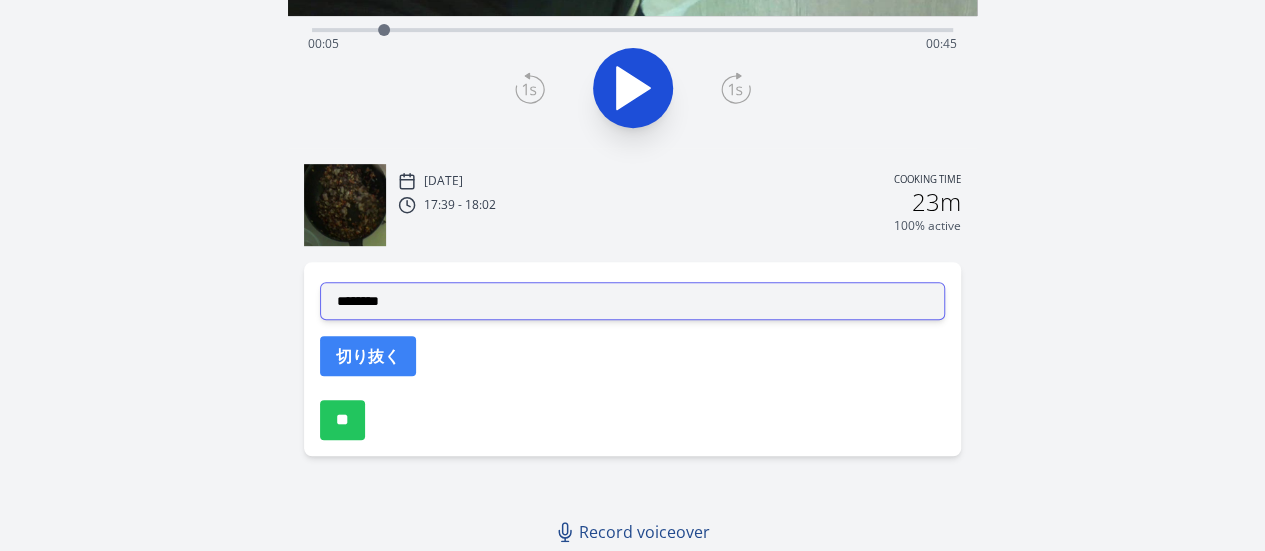 click on "**********" at bounding box center [632, 301] 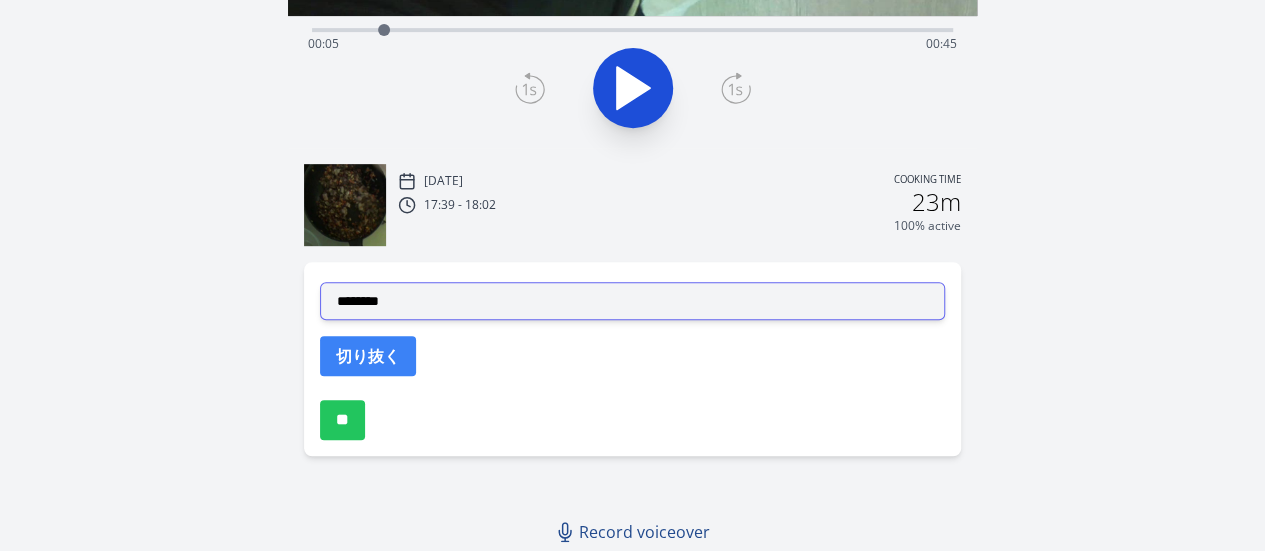 select on "**********" 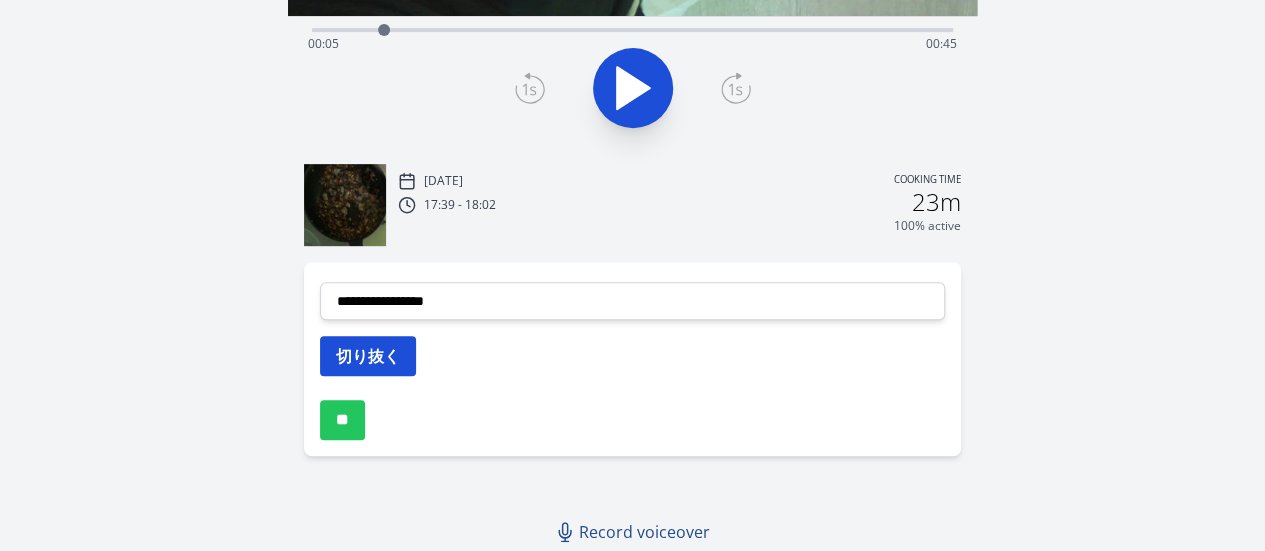 click on "切り抜く" at bounding box center (368, 356) 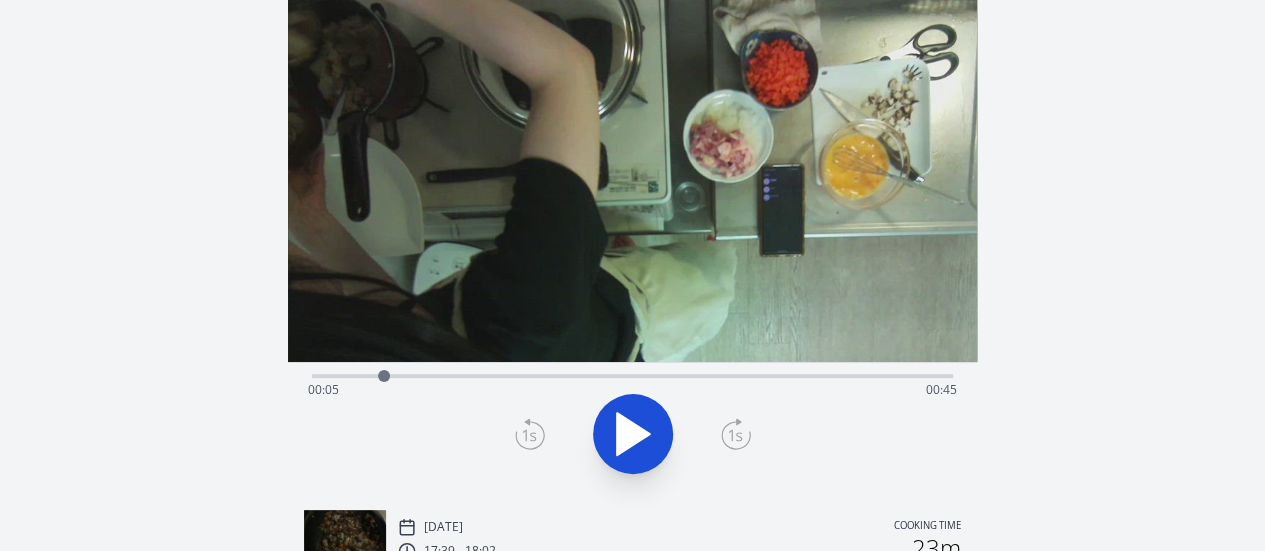 scroll, scrollTop: 62, scrollLeft: 0, axis: vertical 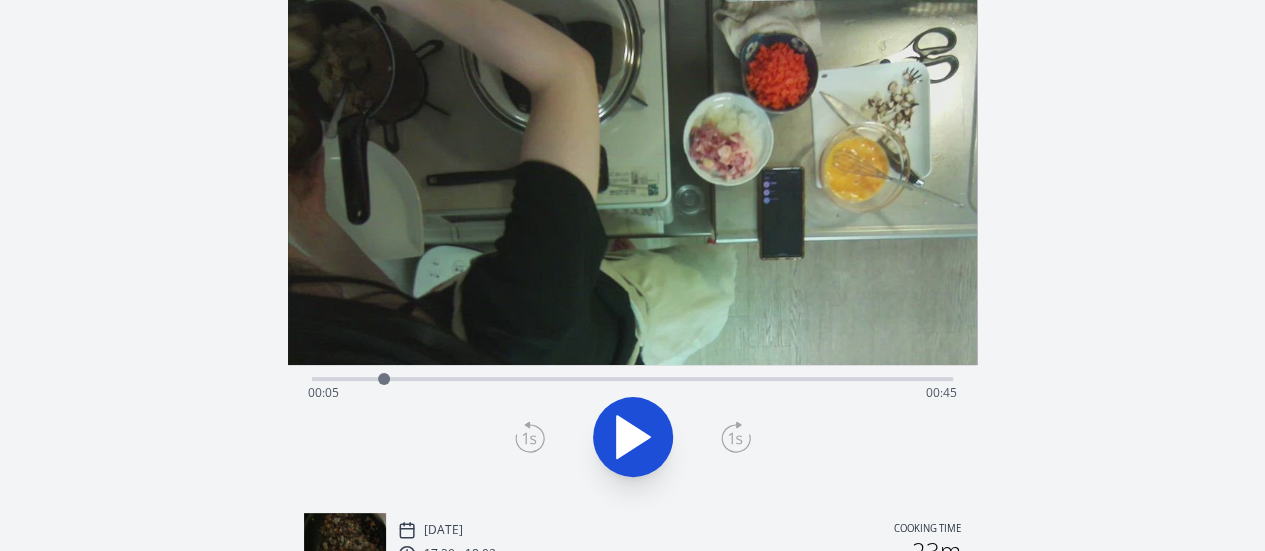 click 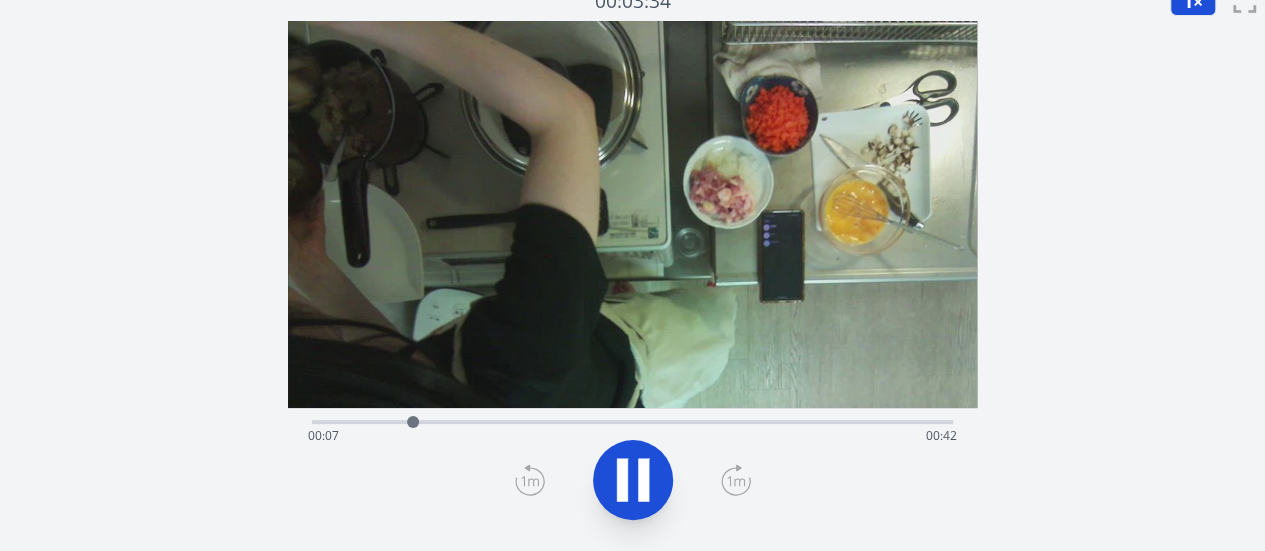 scroll, scrollTop: 18, scrollLeft: 0, axis: vertical 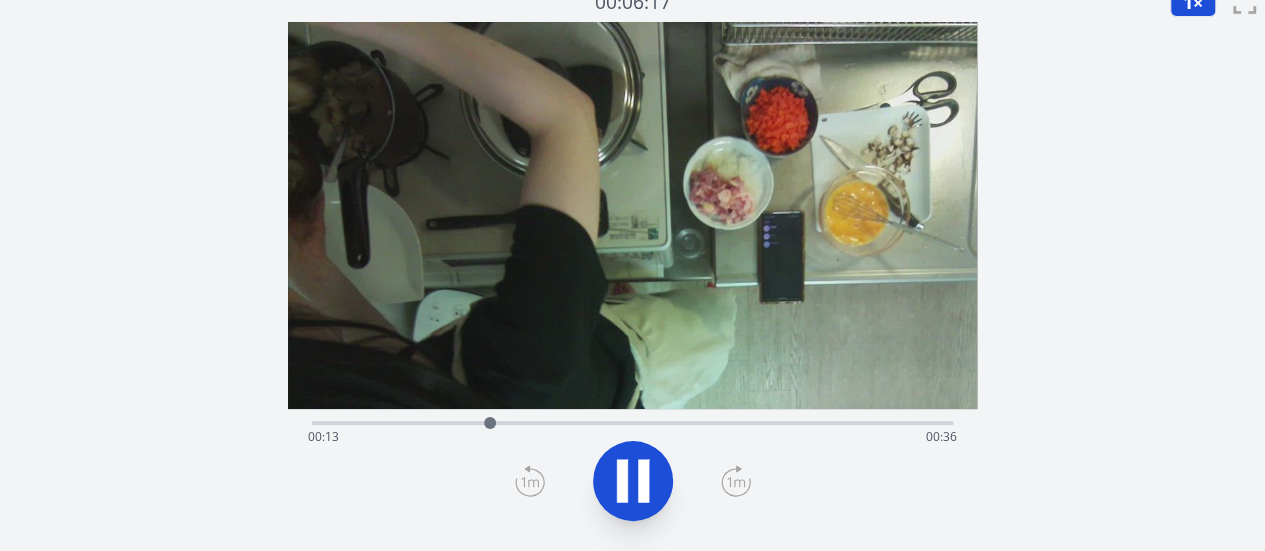 click 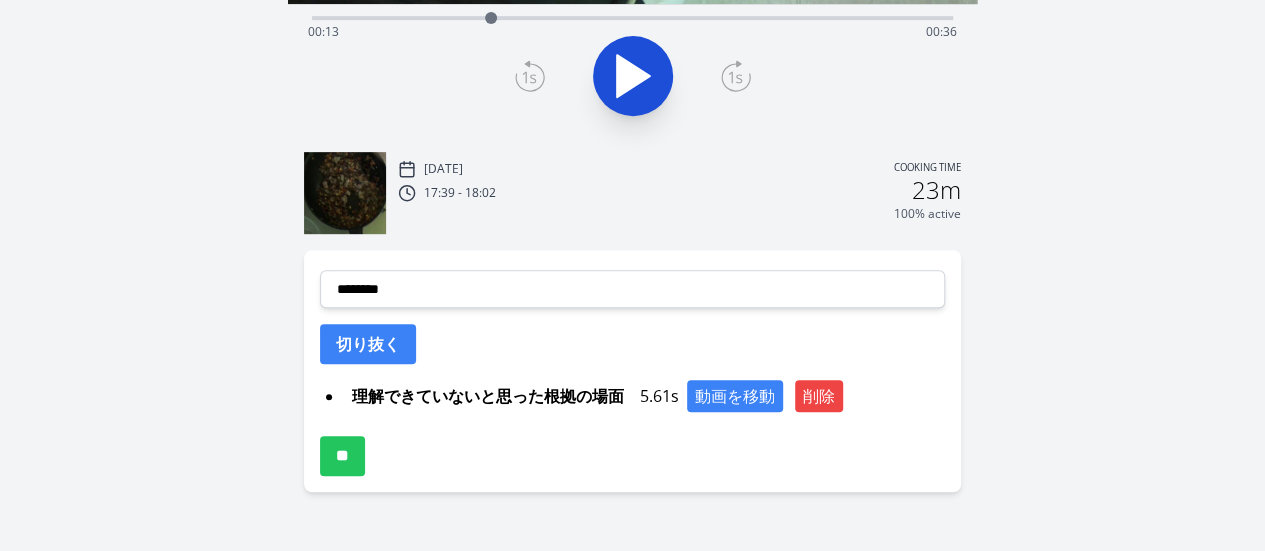scroll, scrollTop: 427, scrollLeft: 0, axis: vertical 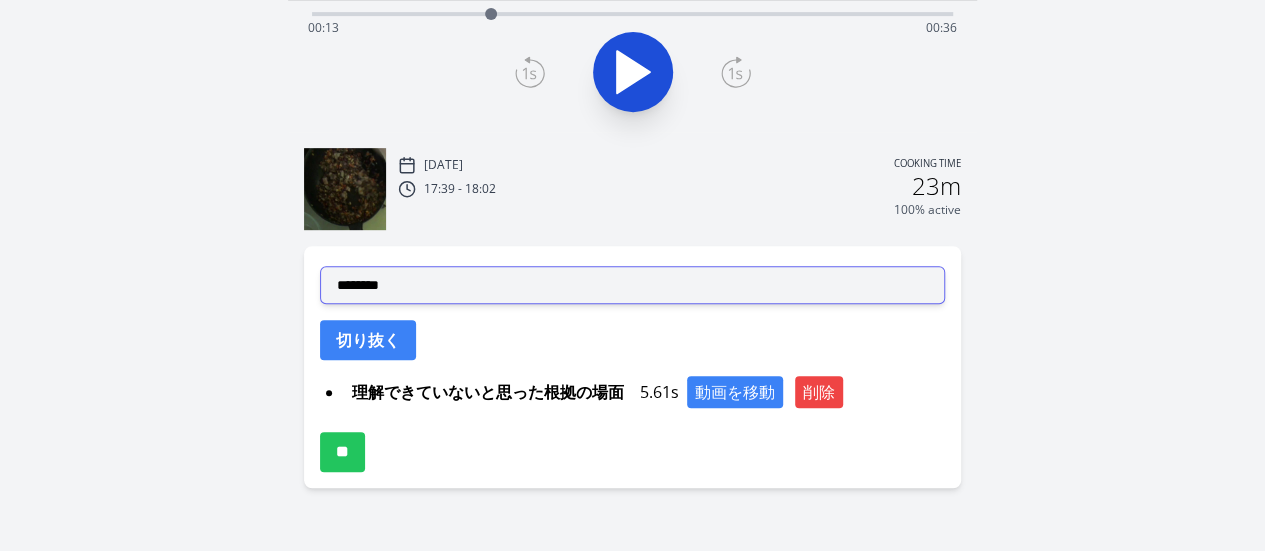 click on "**********" at bounding box center (632, 285) 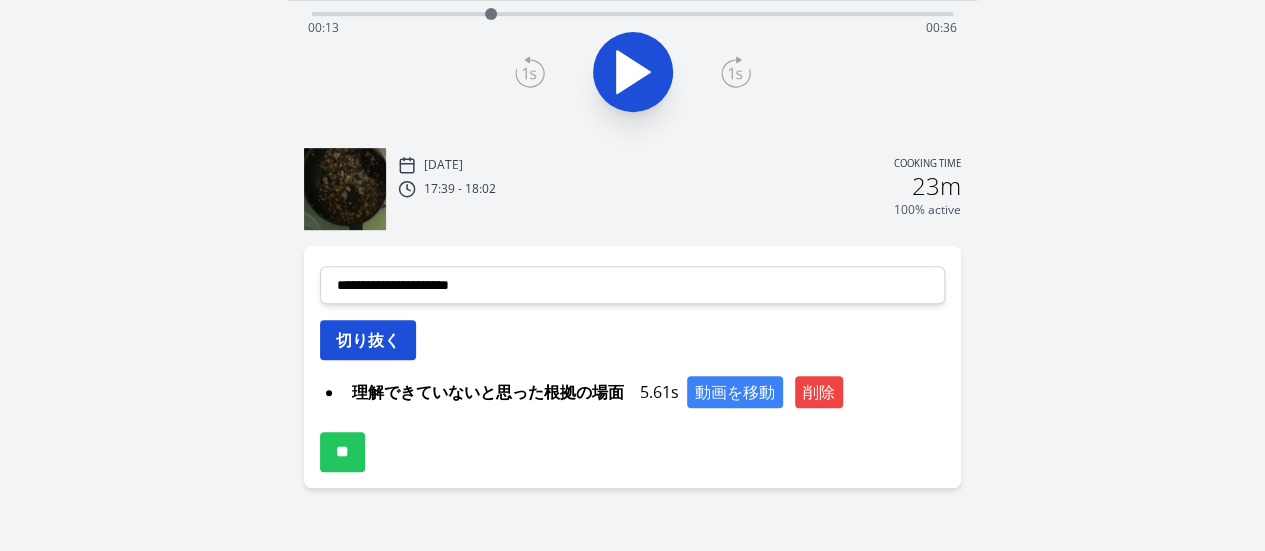 click on "切り抜く" at bounding box center [368, 340] 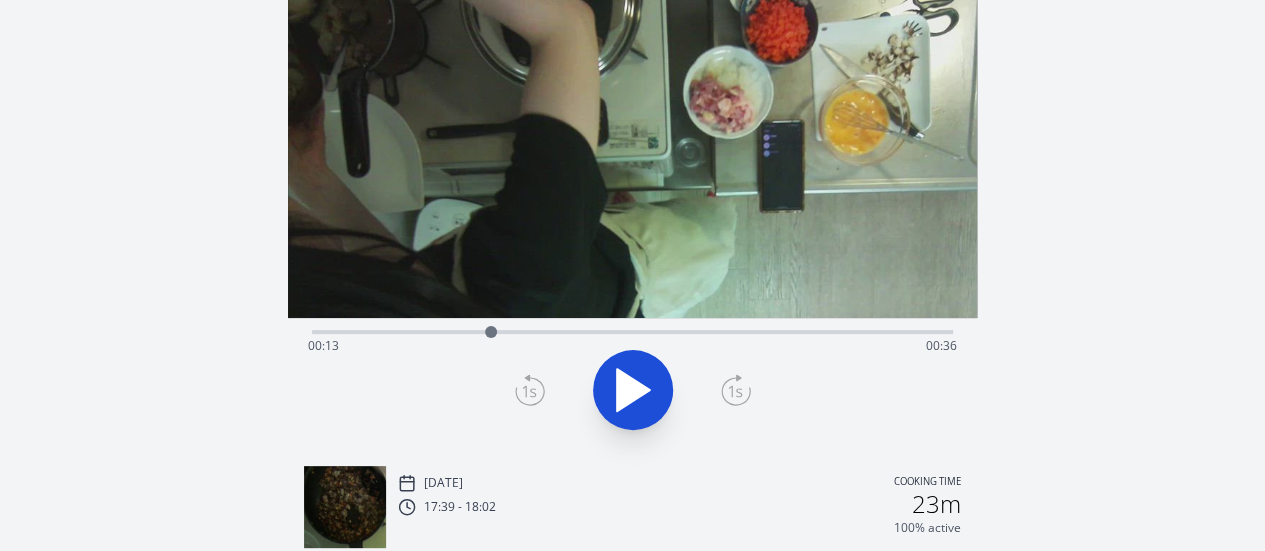 scroll, scrollTop: 97, scrollLeft: 0, axis: vertical 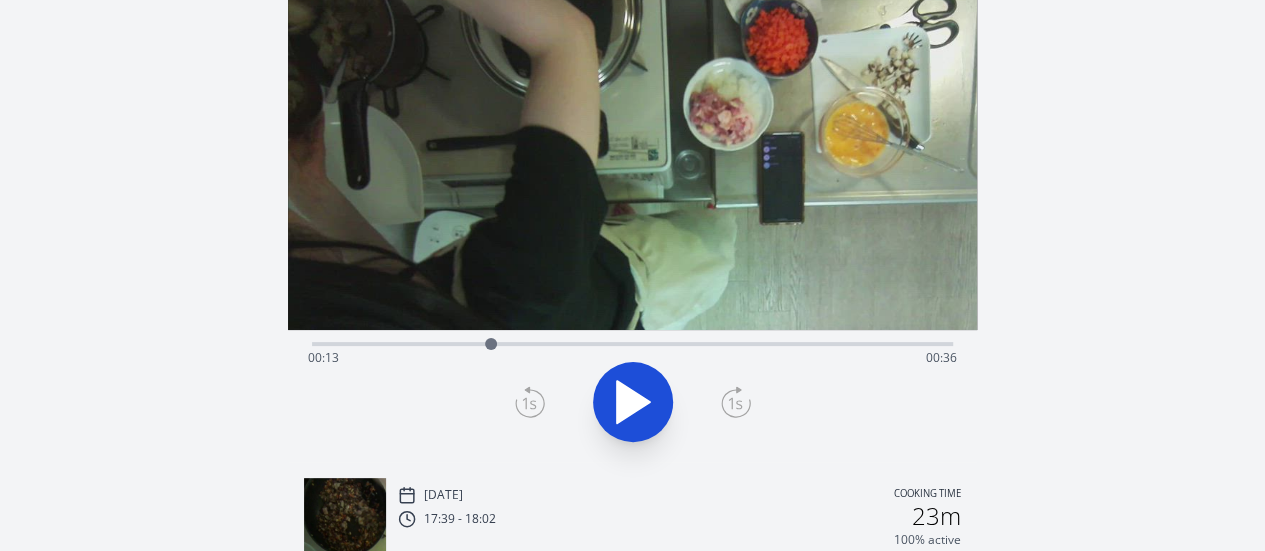 click 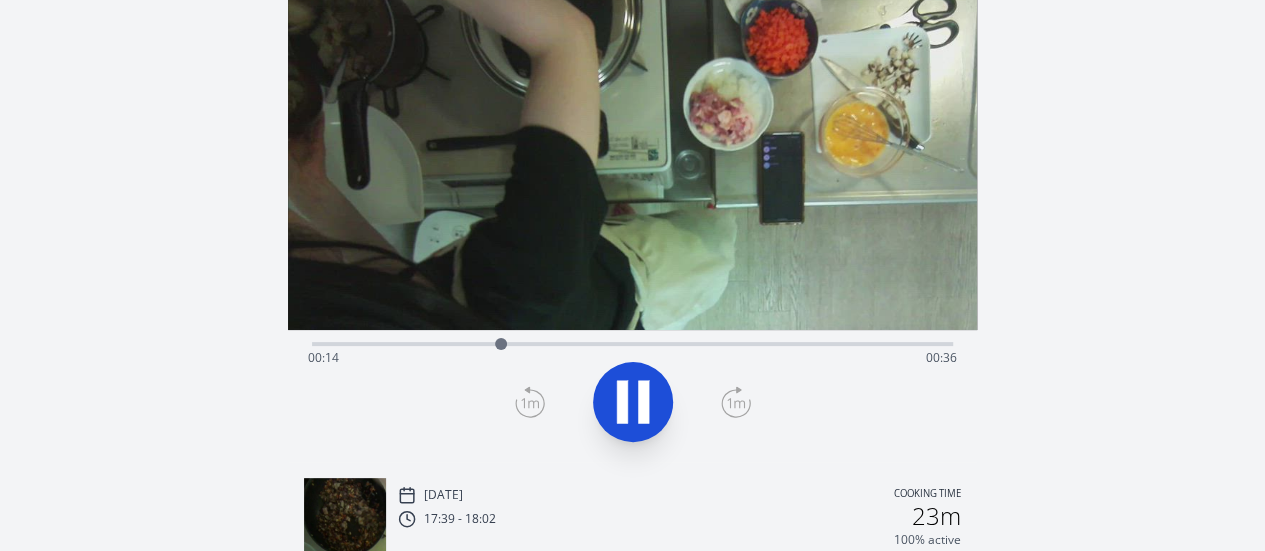 click 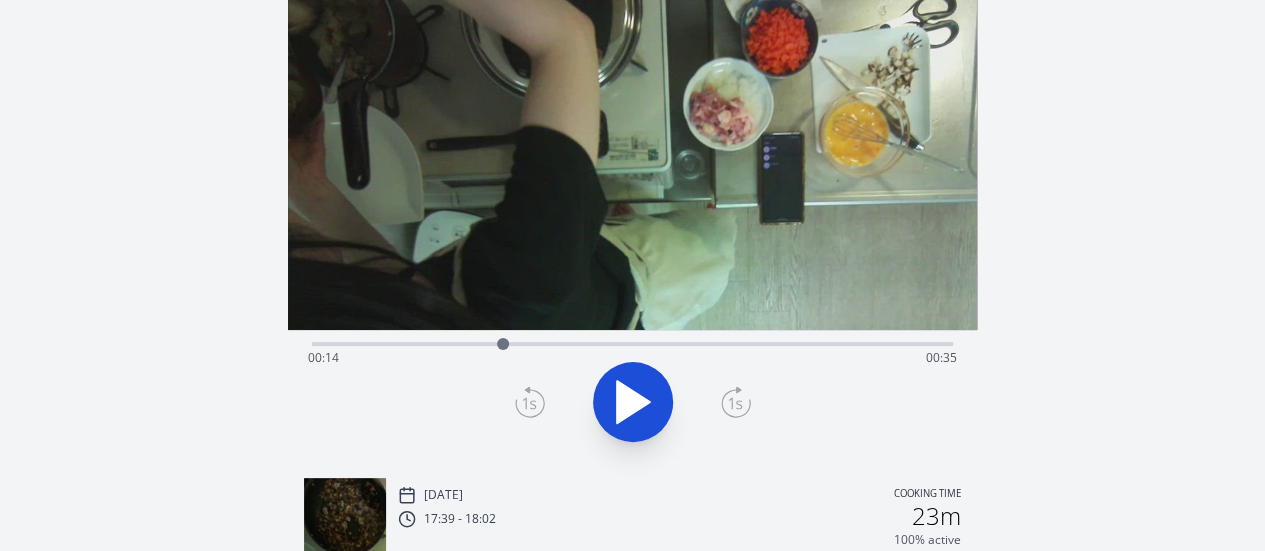 scroll, scrollTop: 507, scrollLeft: 0, axis: vertical 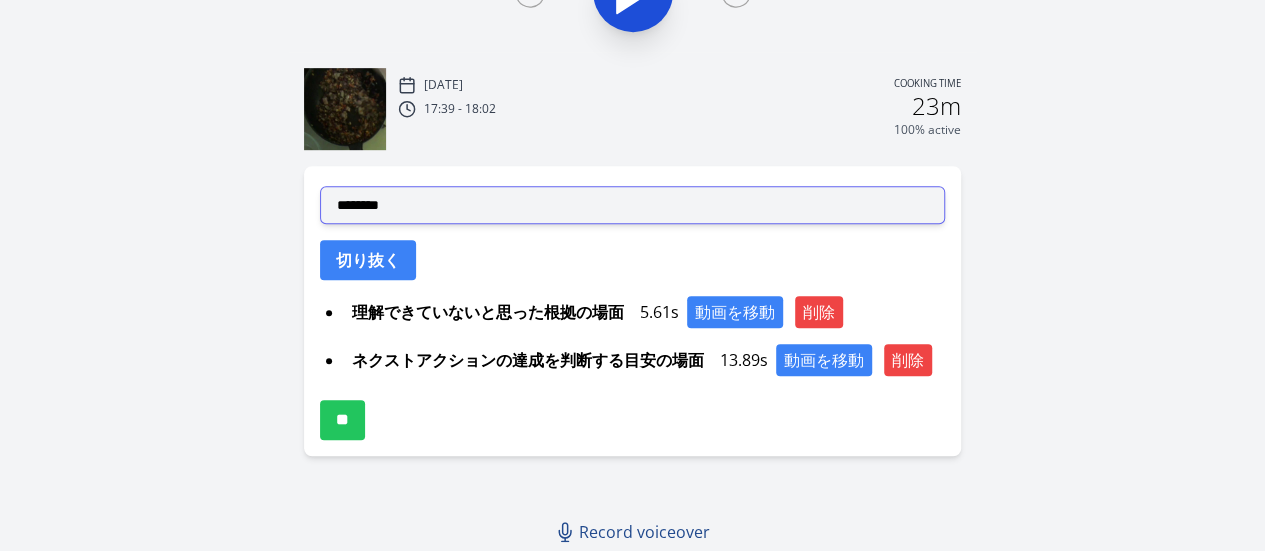 click on "**********" at bounding box center [632, 205] 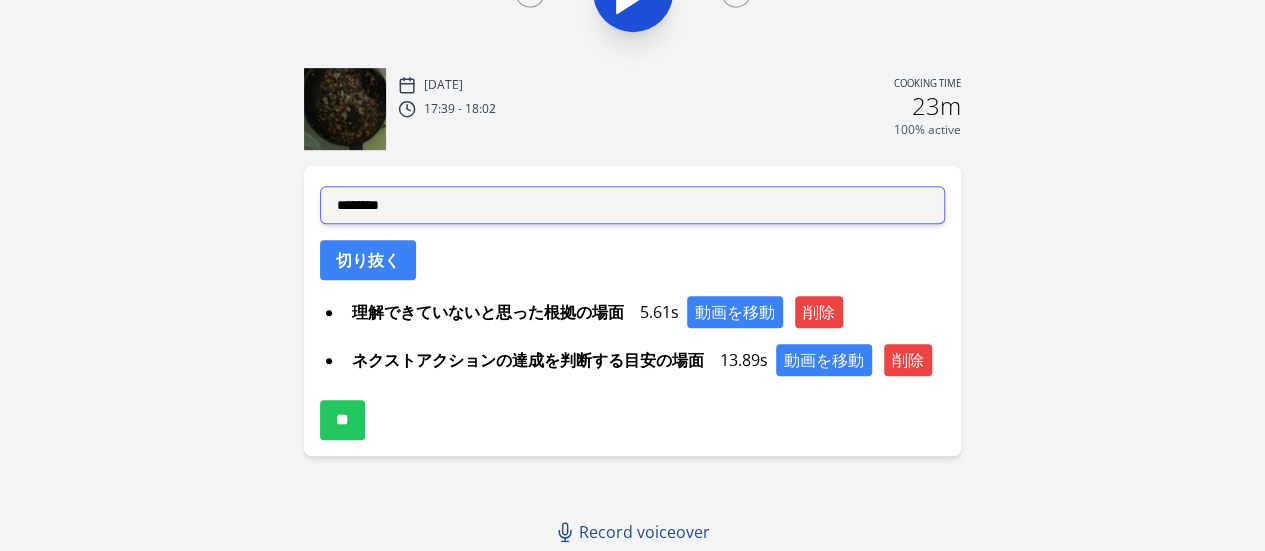 select on "**********" 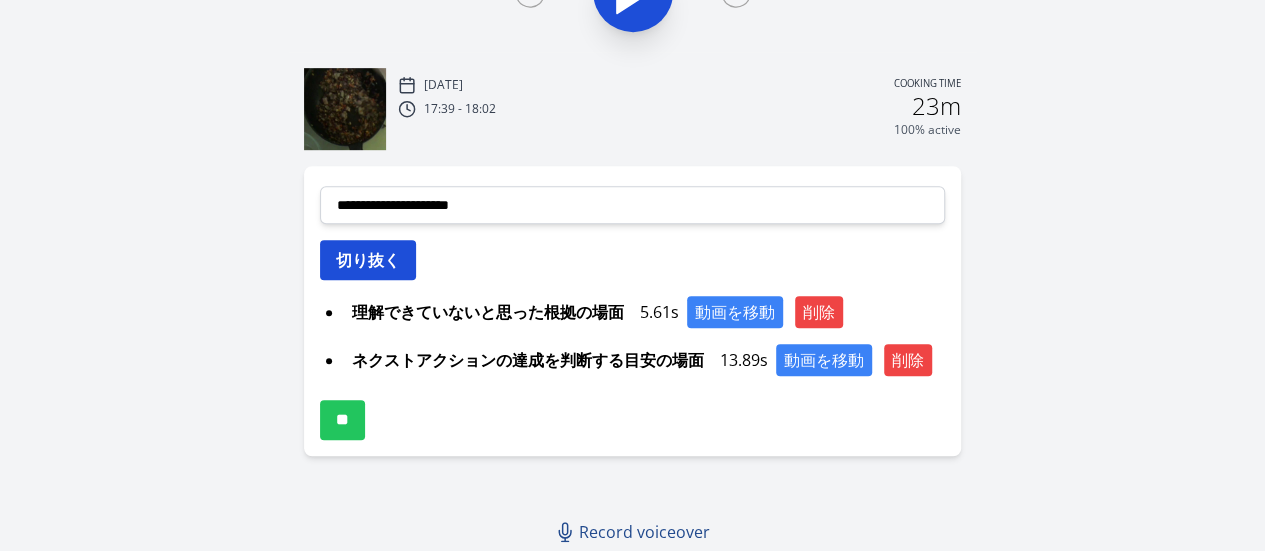 click on "切り抜く" at bounding box center (368, 260) 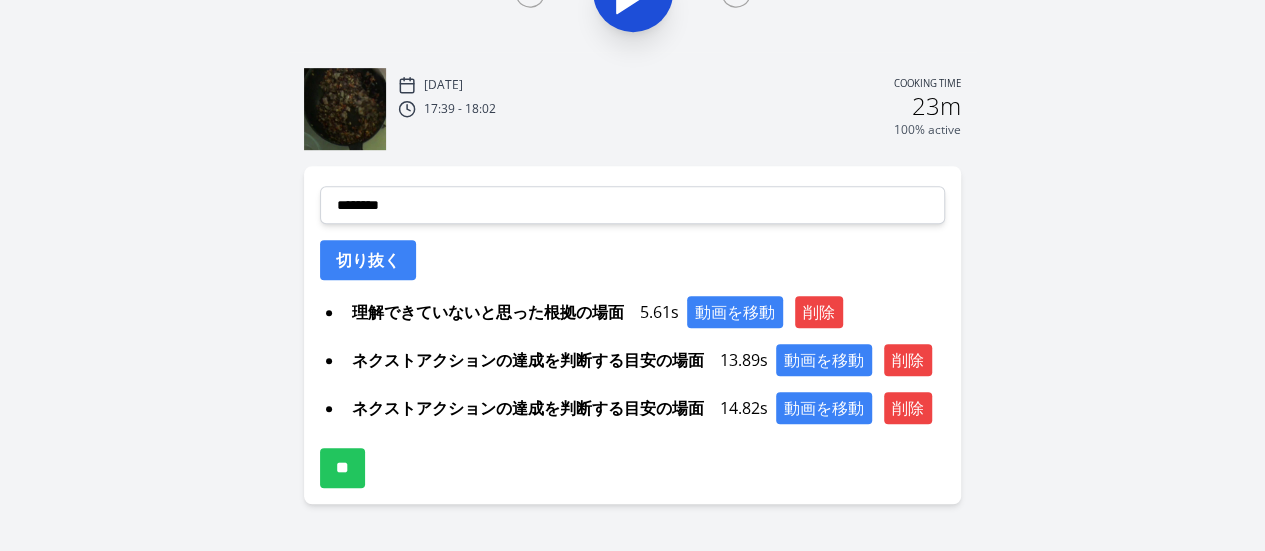 click on "Discard Recording?
You will not be able to recover this once discarded.
Cancel
Discard Recording
00:06:52 1 × 0.25× 0.5× 1× 1.5× 2×
fullscreen
Time elapsed:  00:14
Time remaining:  00:35" at bounding box center (632, 46) 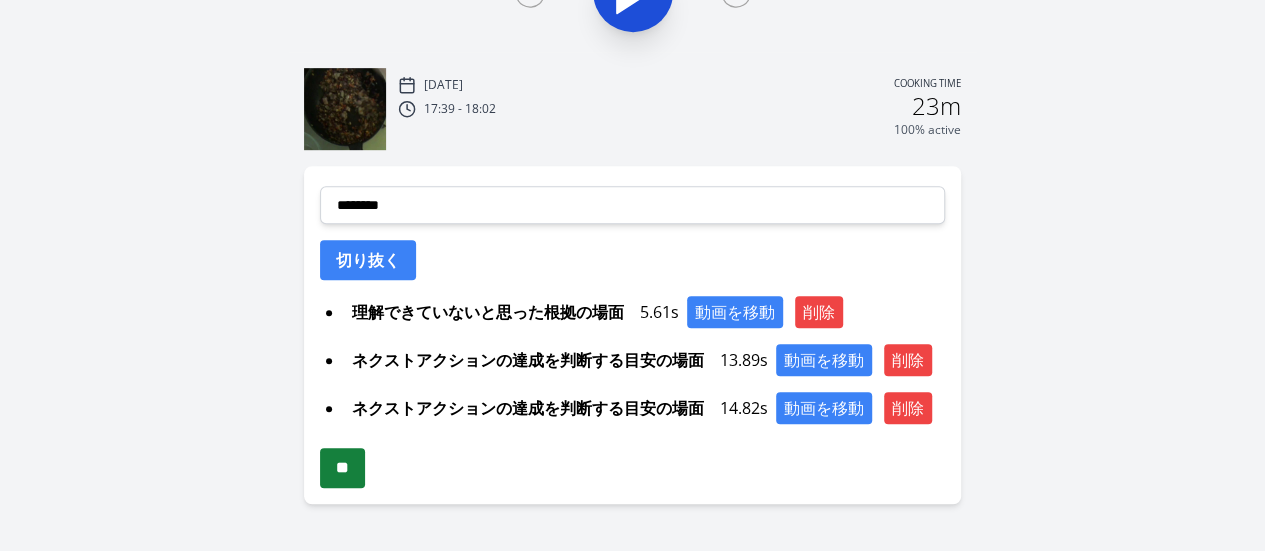 click on "**" at bounding box center [342, 468] 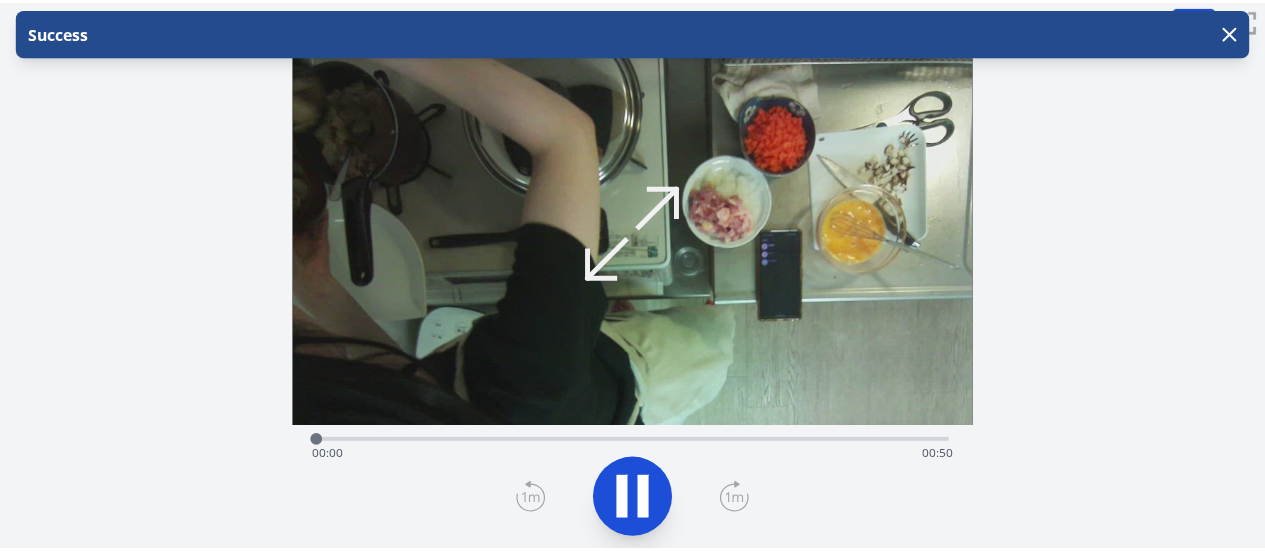 scroll, scrollTop: 0, scrollLeft: 0, axis: both 